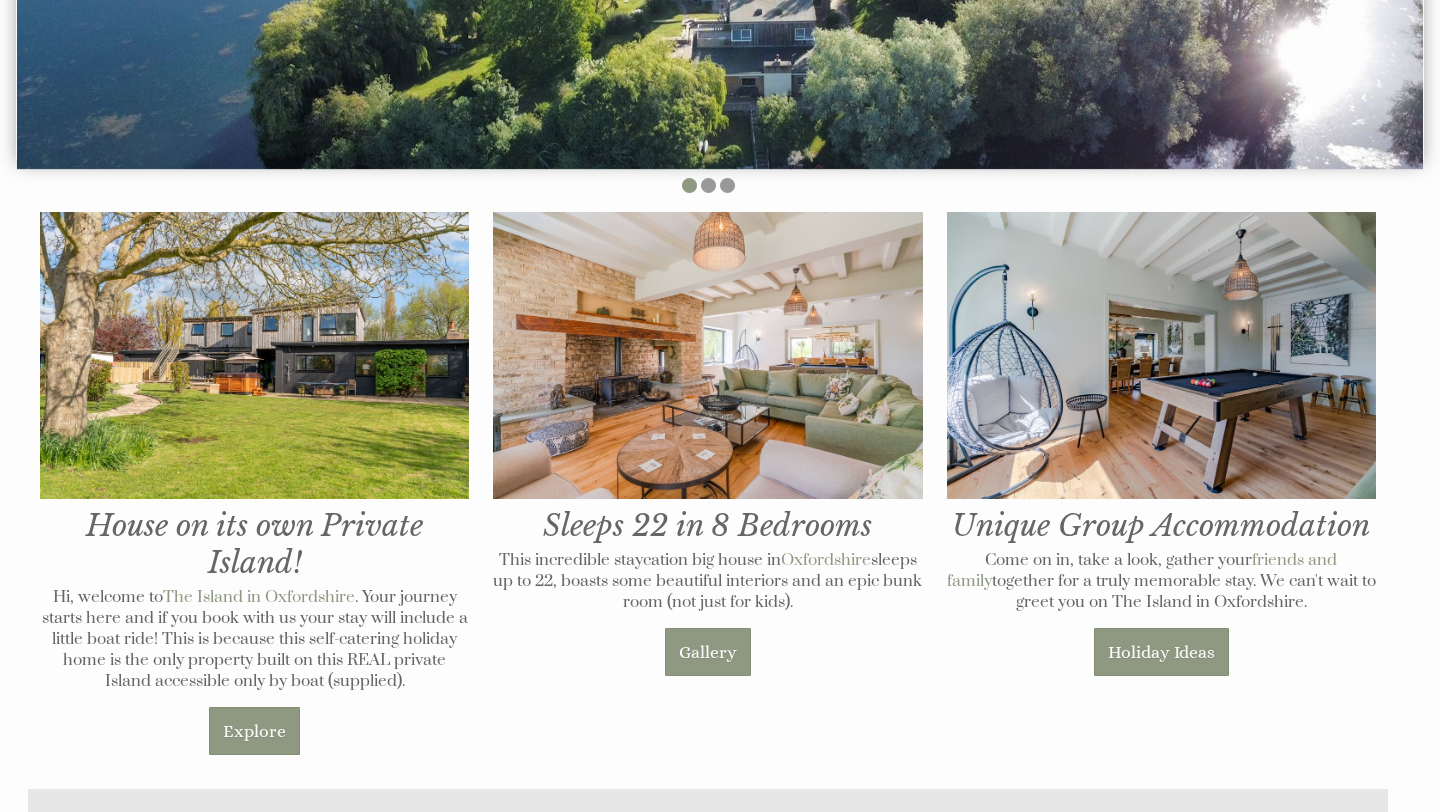 scroll, scrollTop: 0, scrollLeft: 0, axis: both 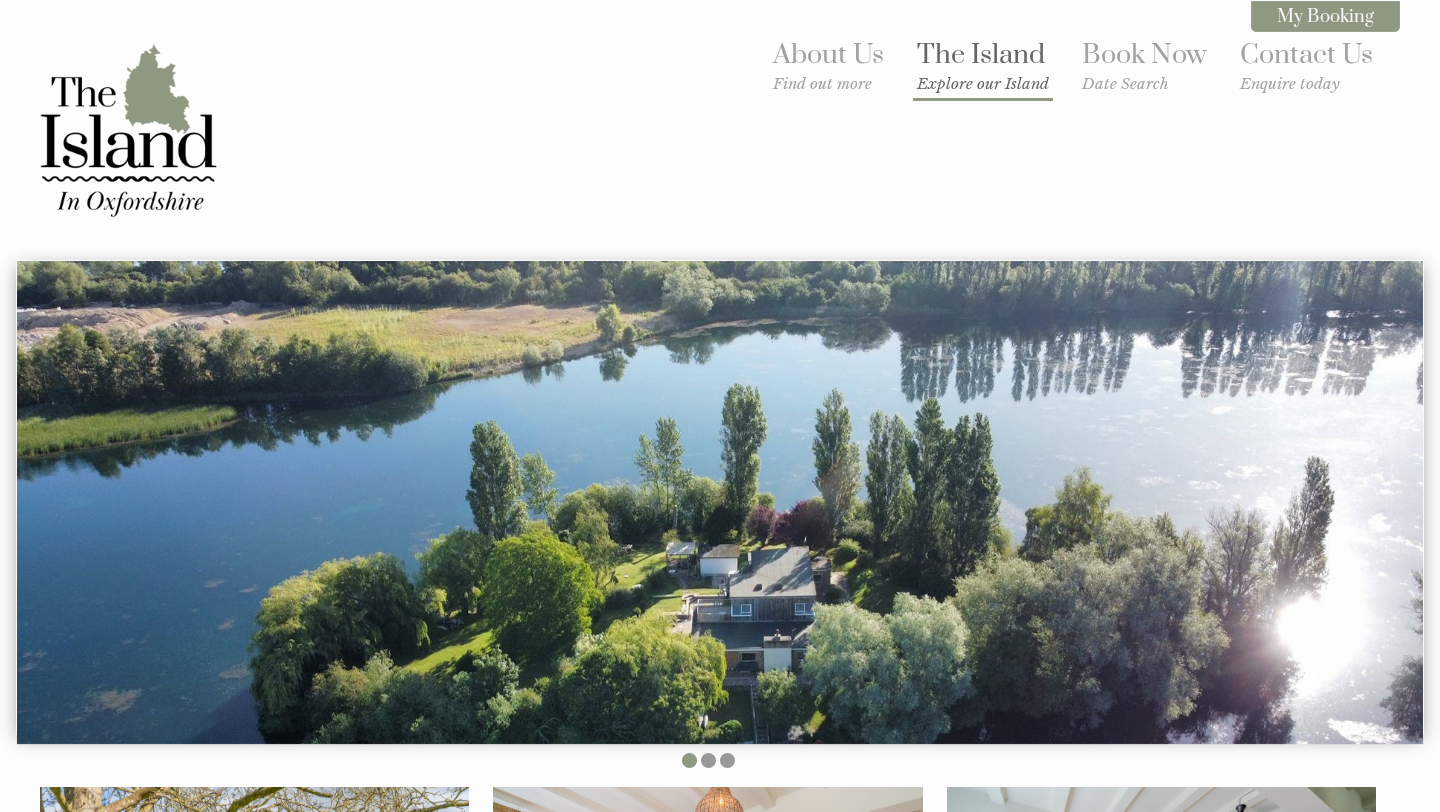 click on "The Island  Explore our Island" at bounding box center [983, 65] 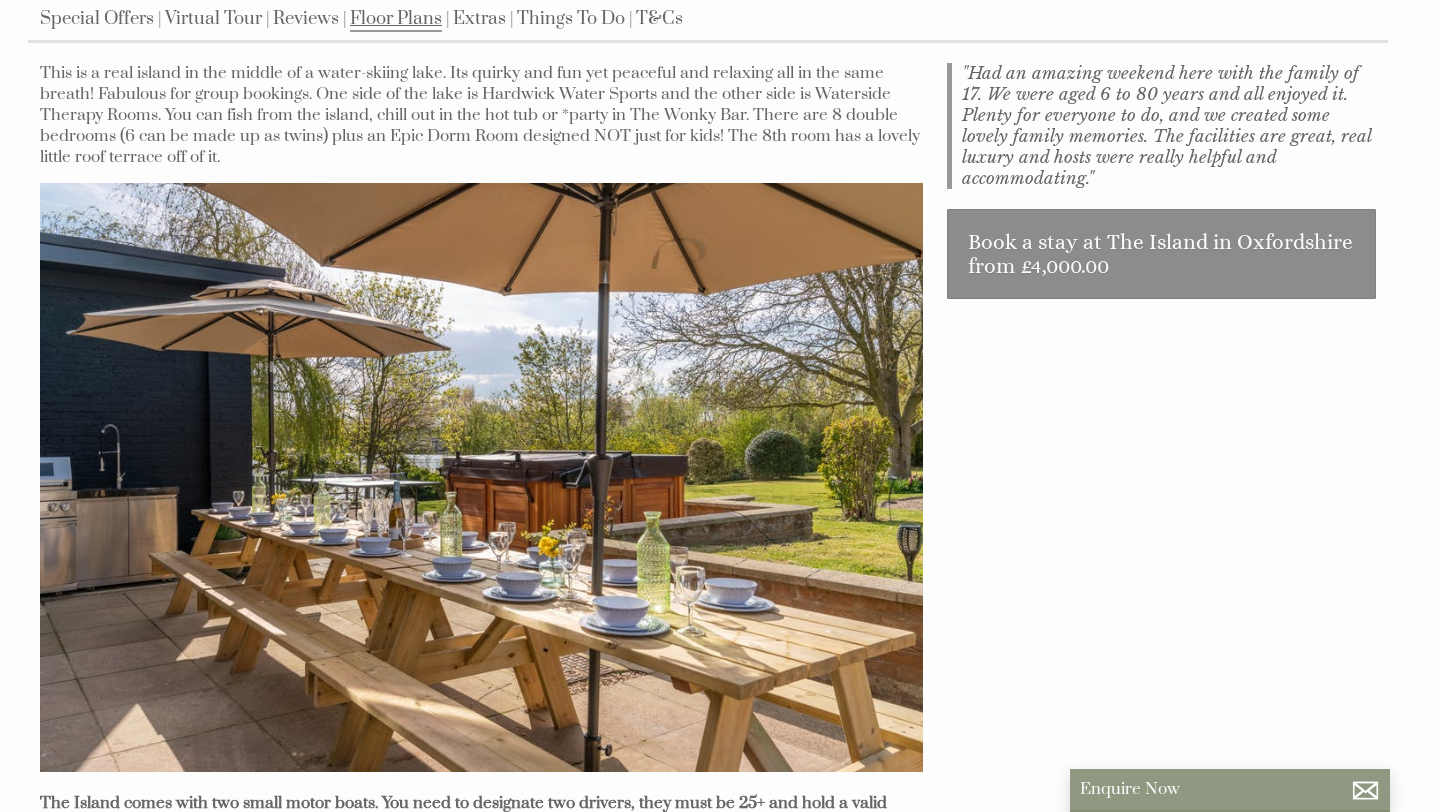 scroll, scrollTop: 801, scrollLeft: 0, axis: vertical 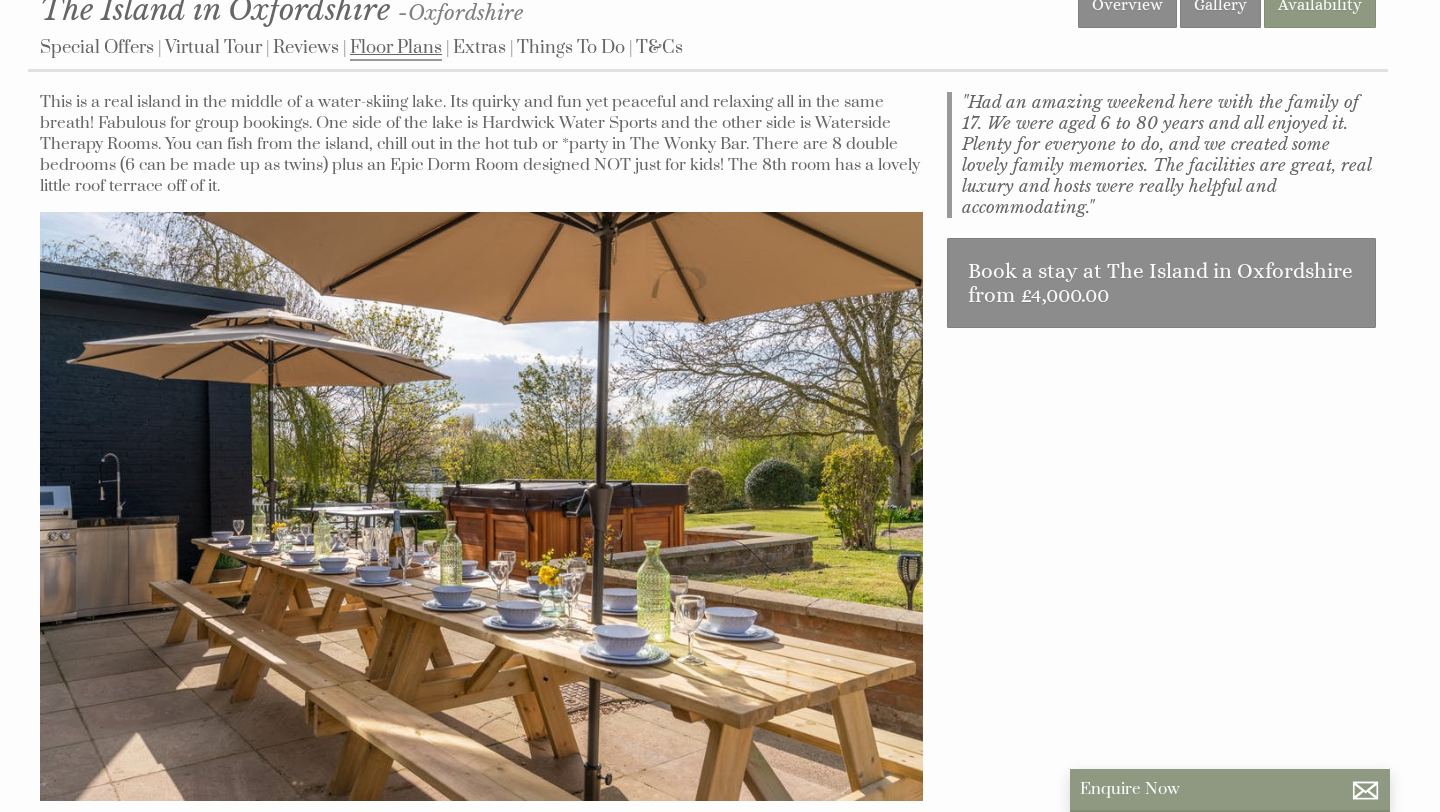 click on "Floor Plans" at bounding box center [396, 48] 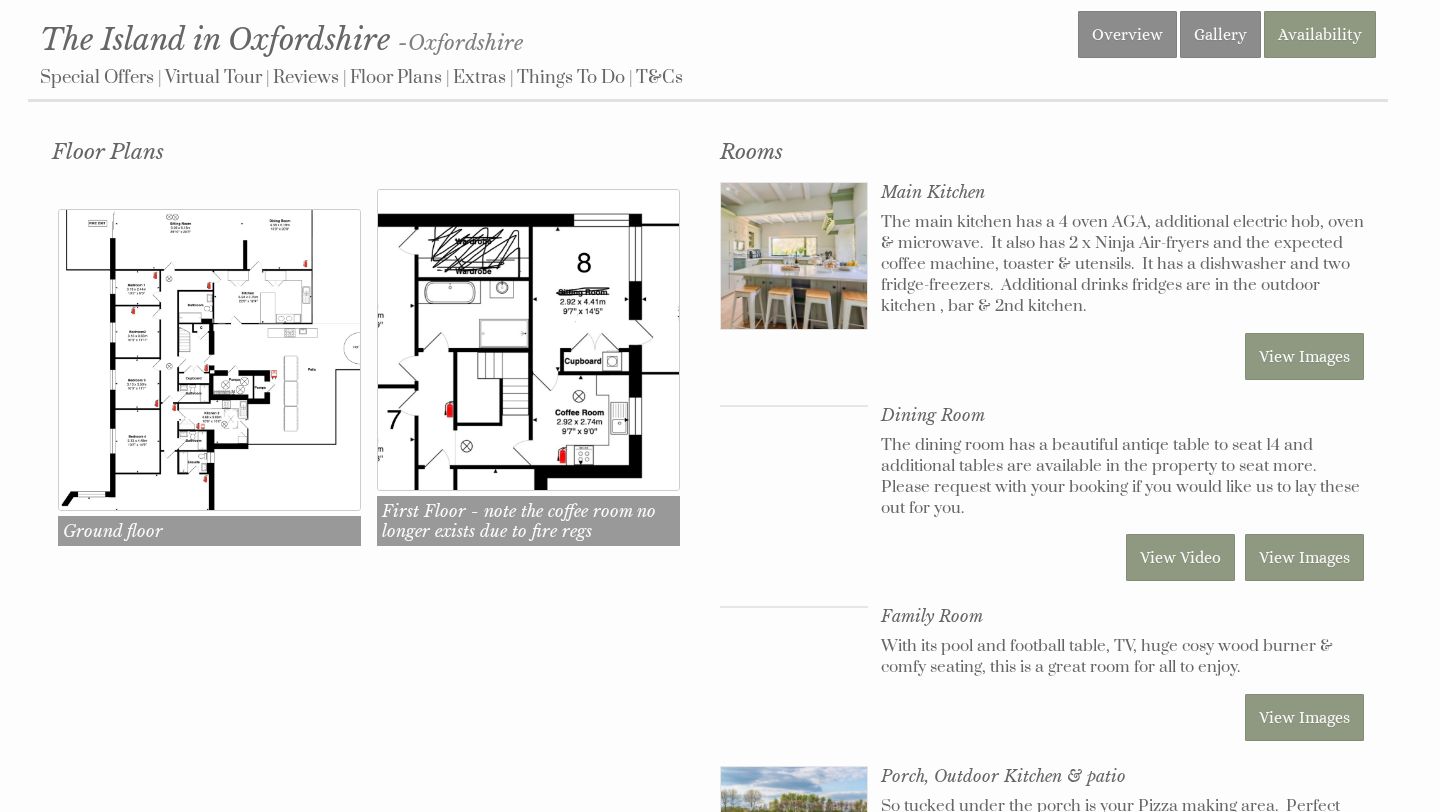 scroll, scrollTop: 772, scrollLeft: 0, axis: vertical 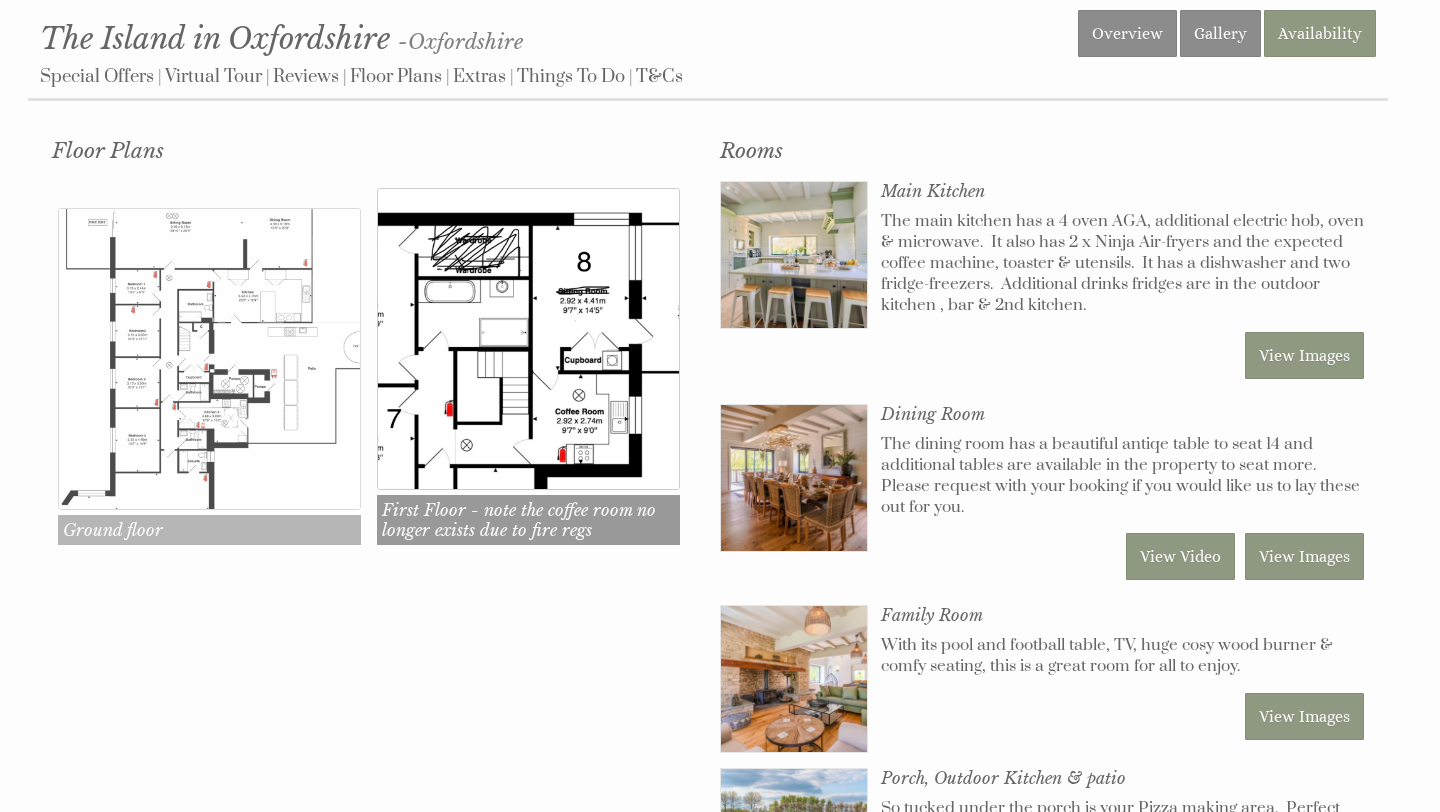 click at bounding box center (209, 359) 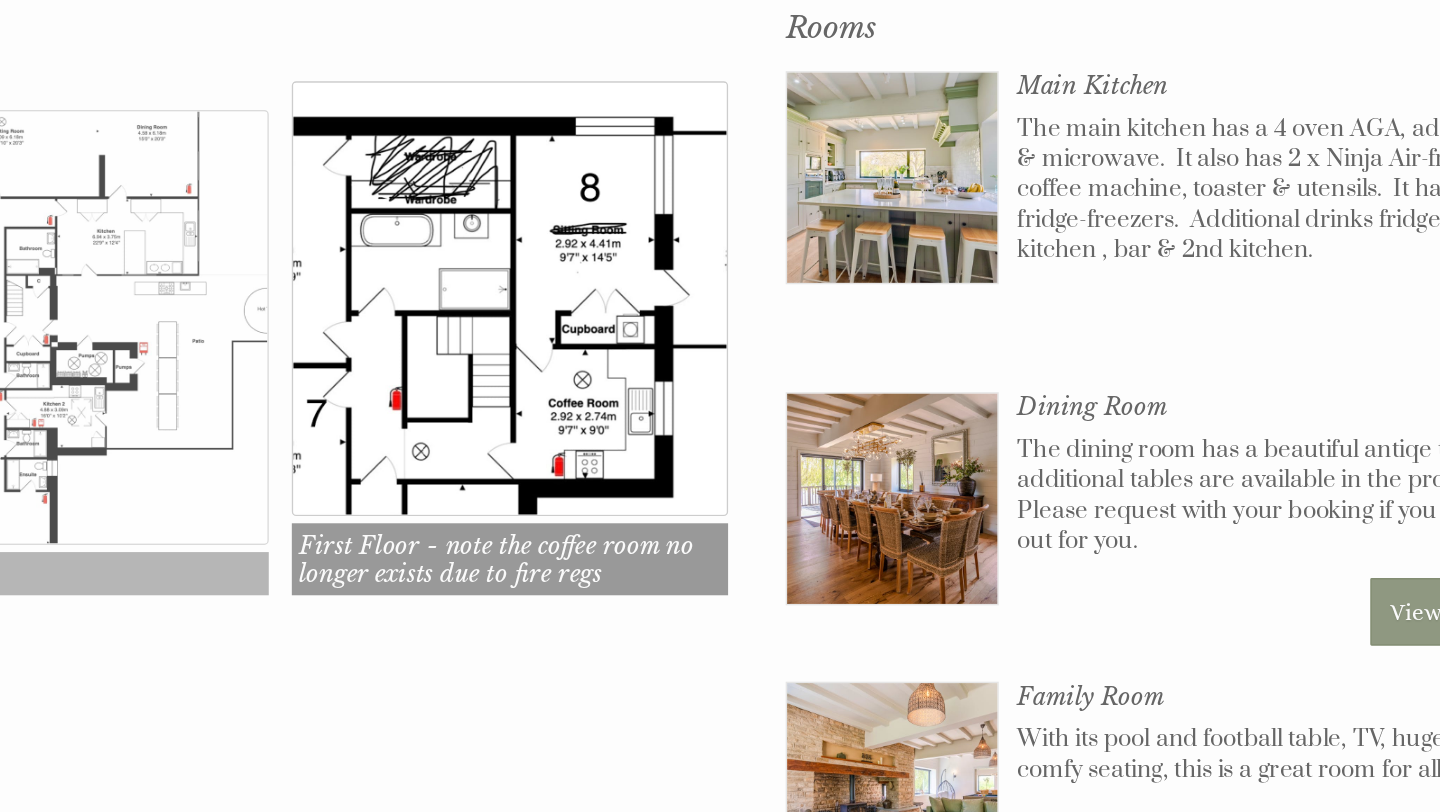 click at bounding box center (209, 359) 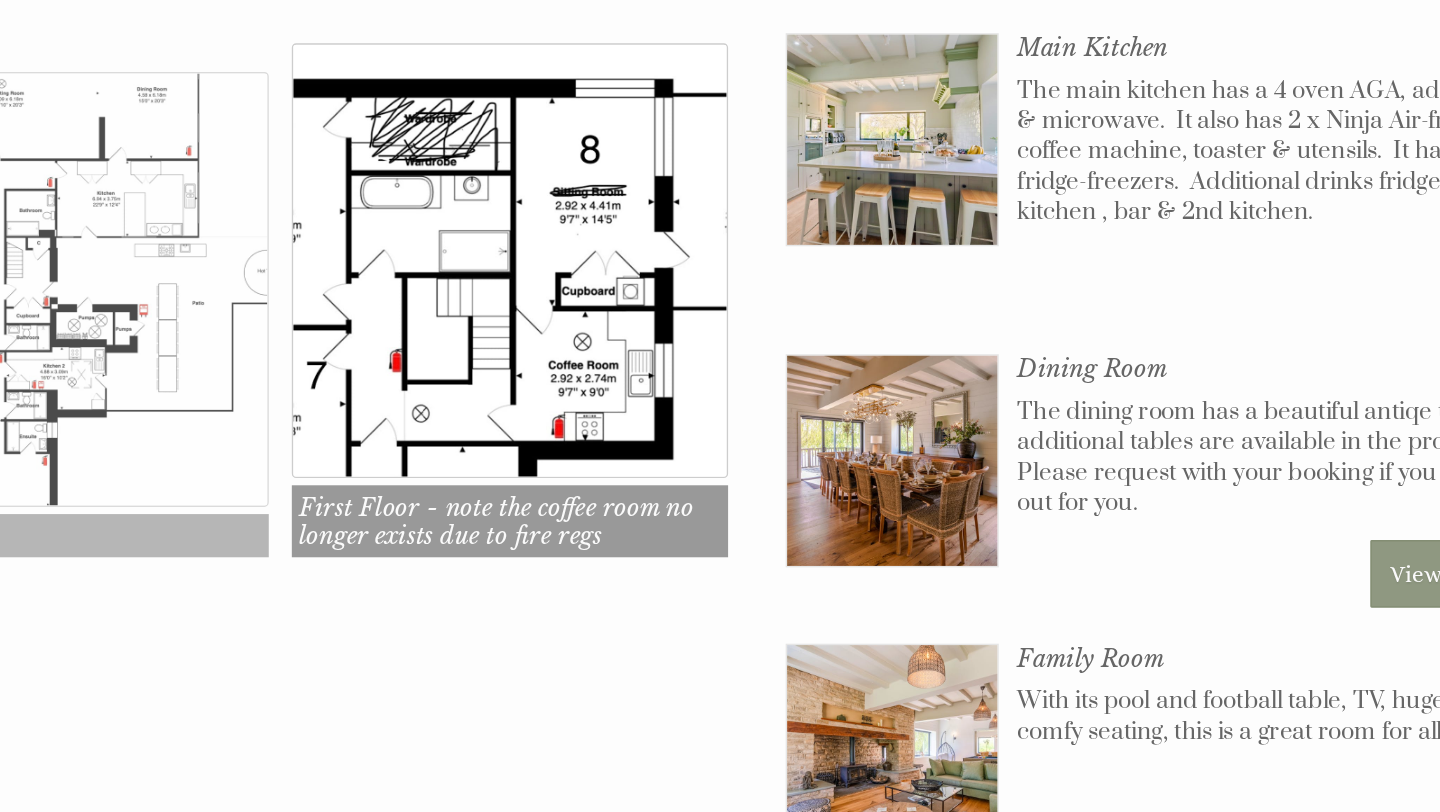 click at bounding box center [209, 359] 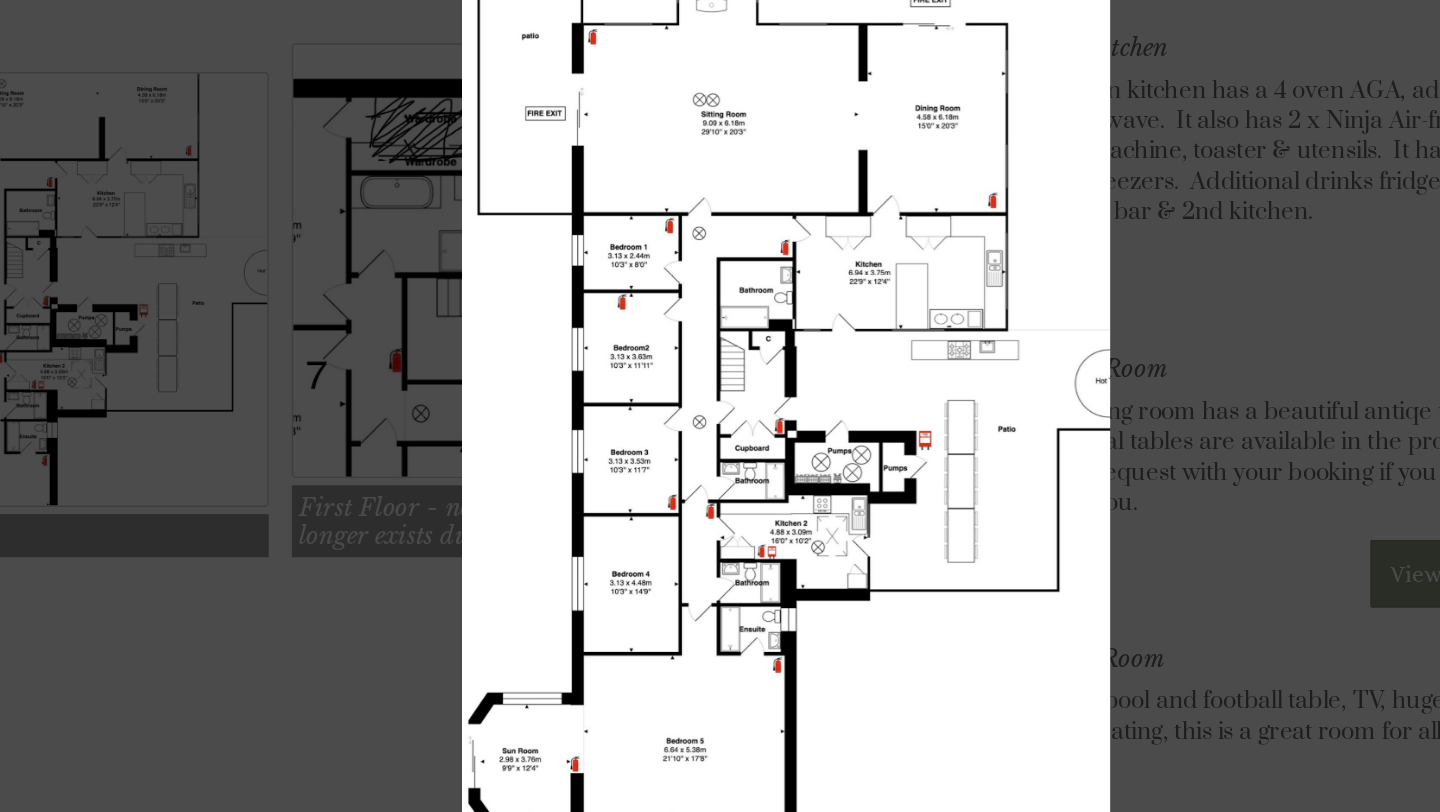 click at bounding box center [720, 406] 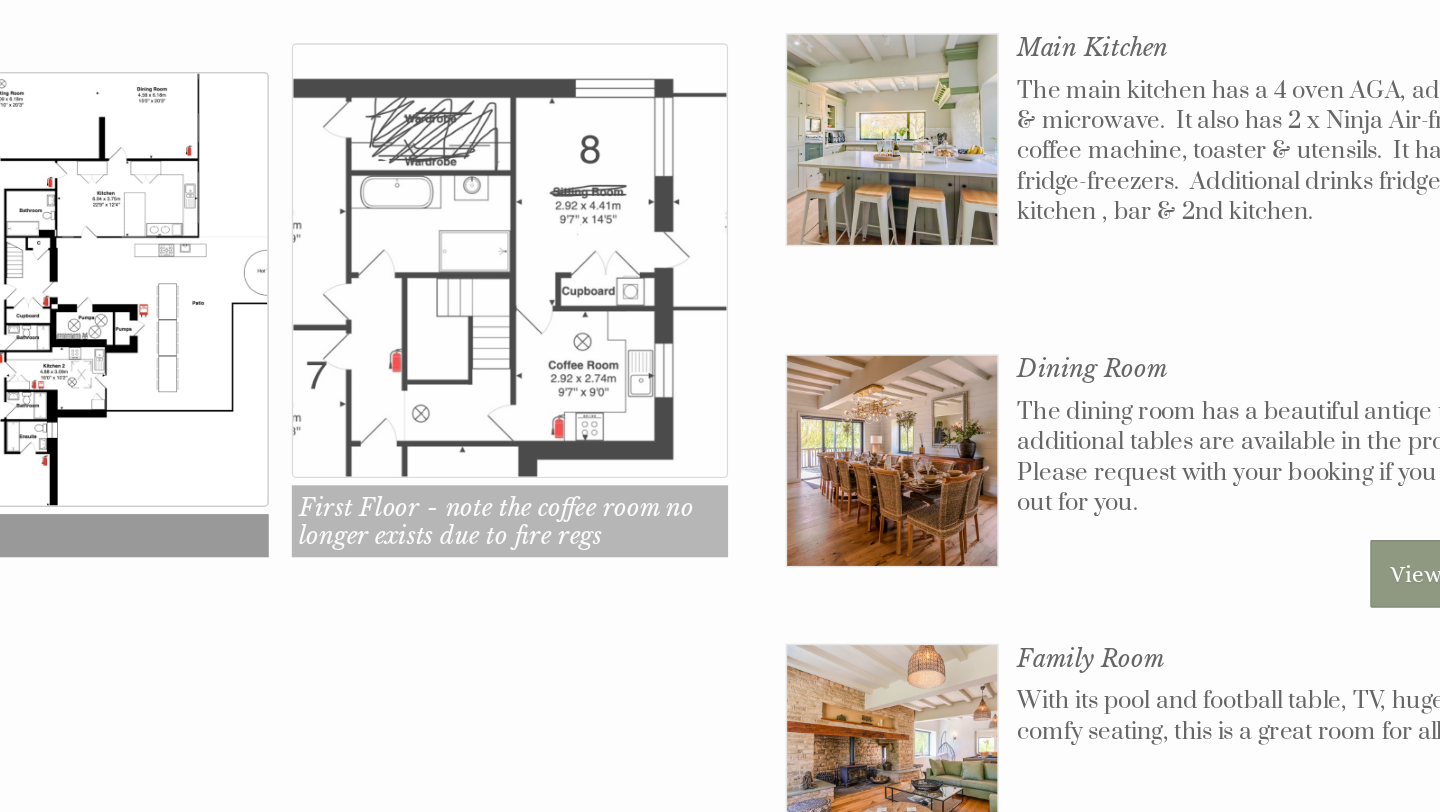 click at bounding box center (528, 339) 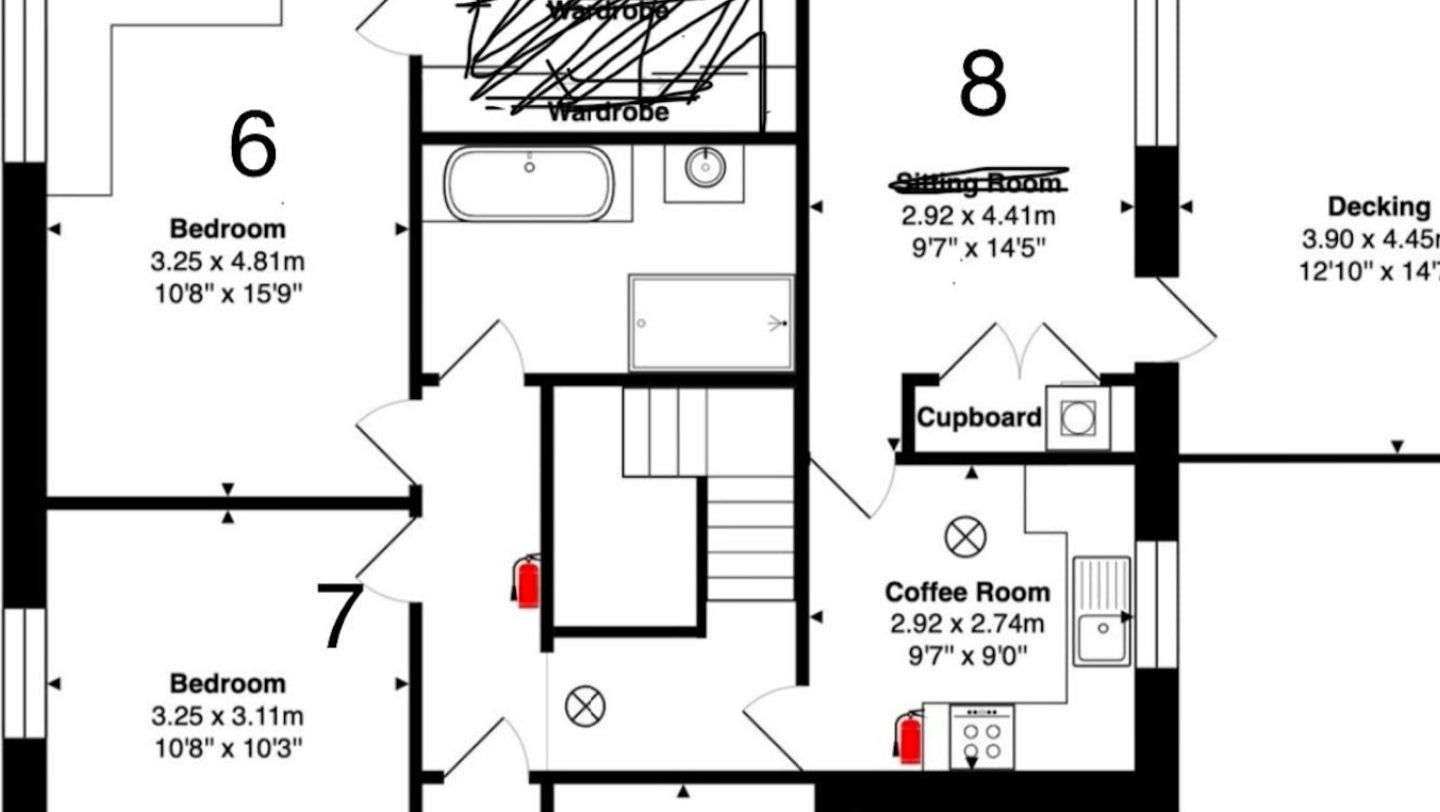 click at bounding box center (719, 398) 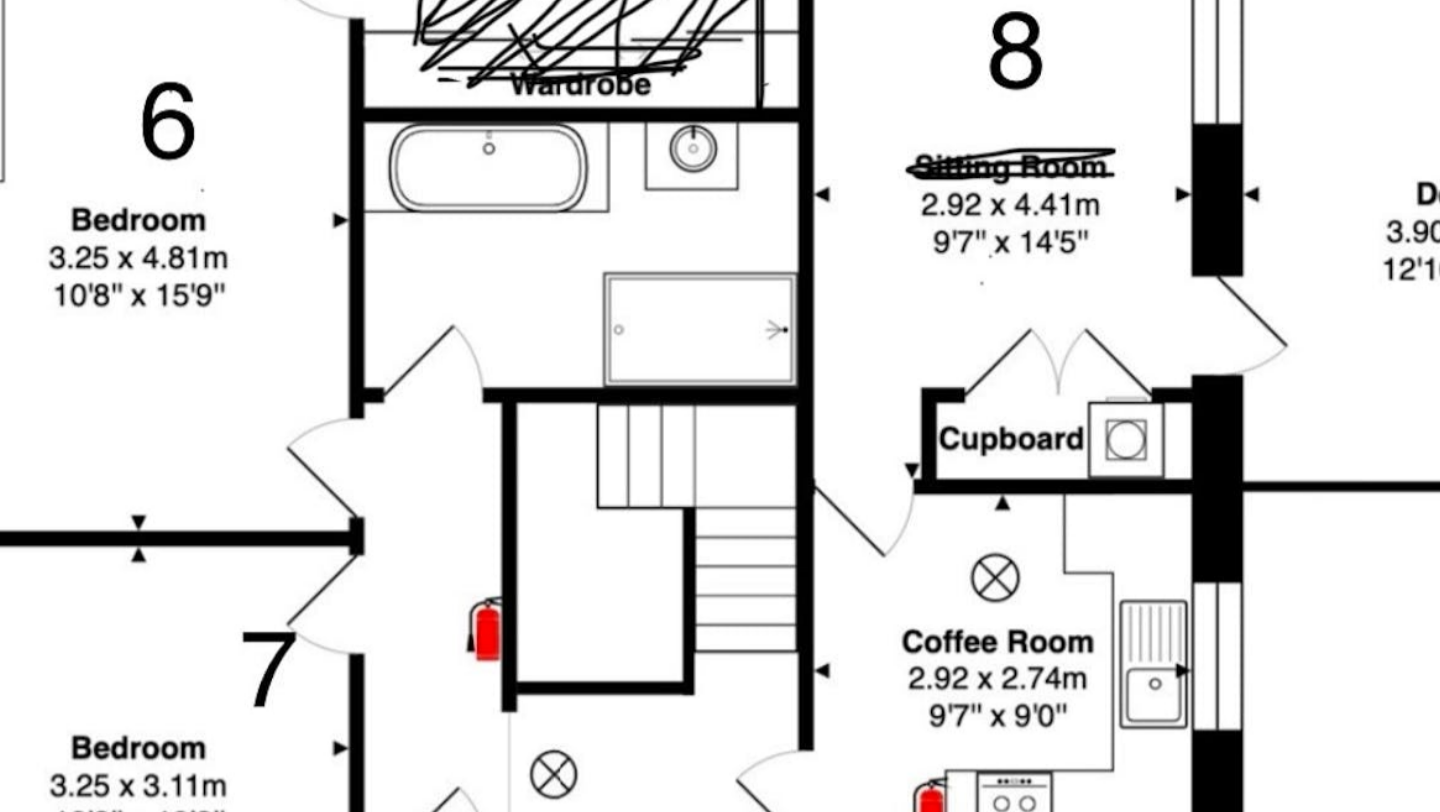 click at bounding box center (720, 405) 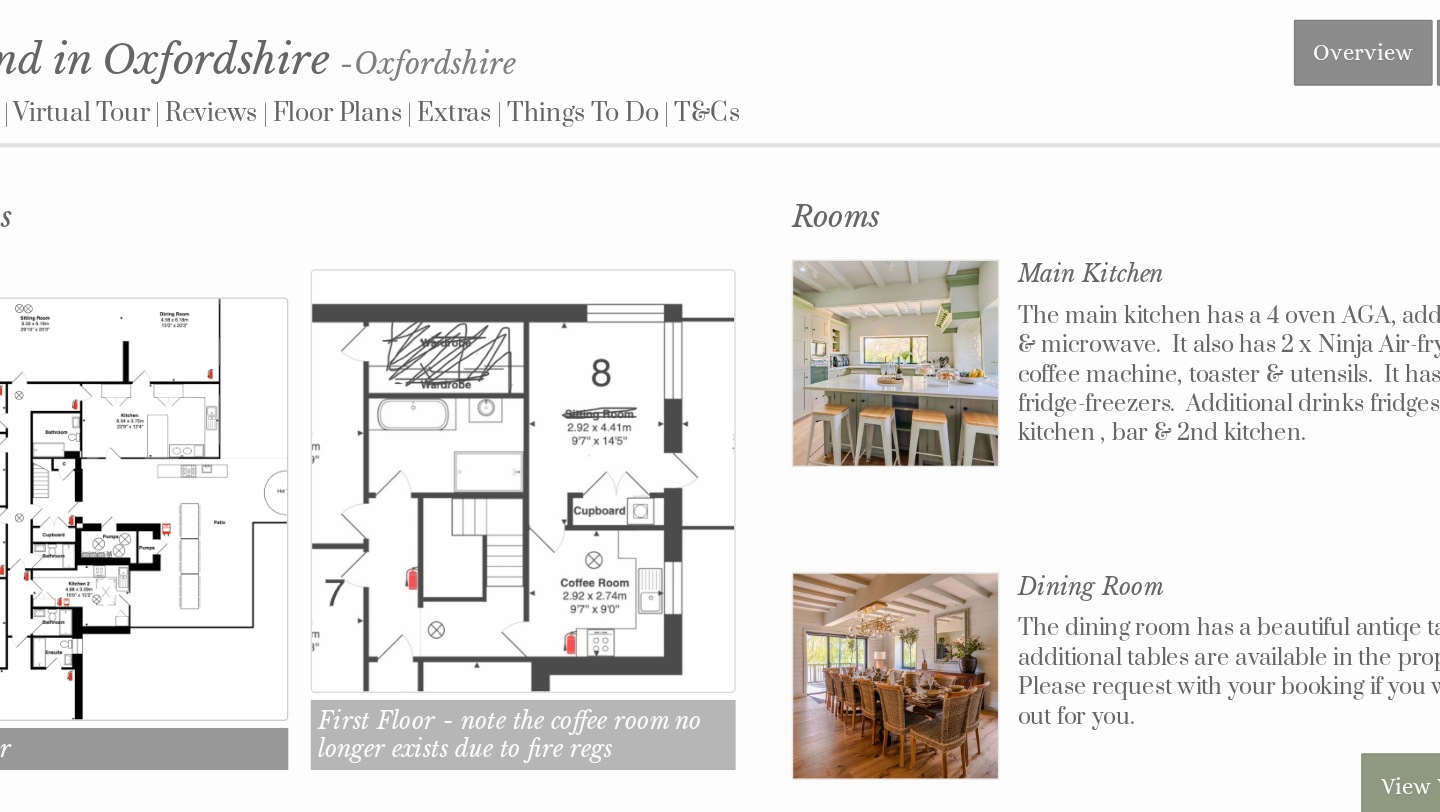 scroll, scrollTop: 763, scrollLeft: 0, axis: vertical 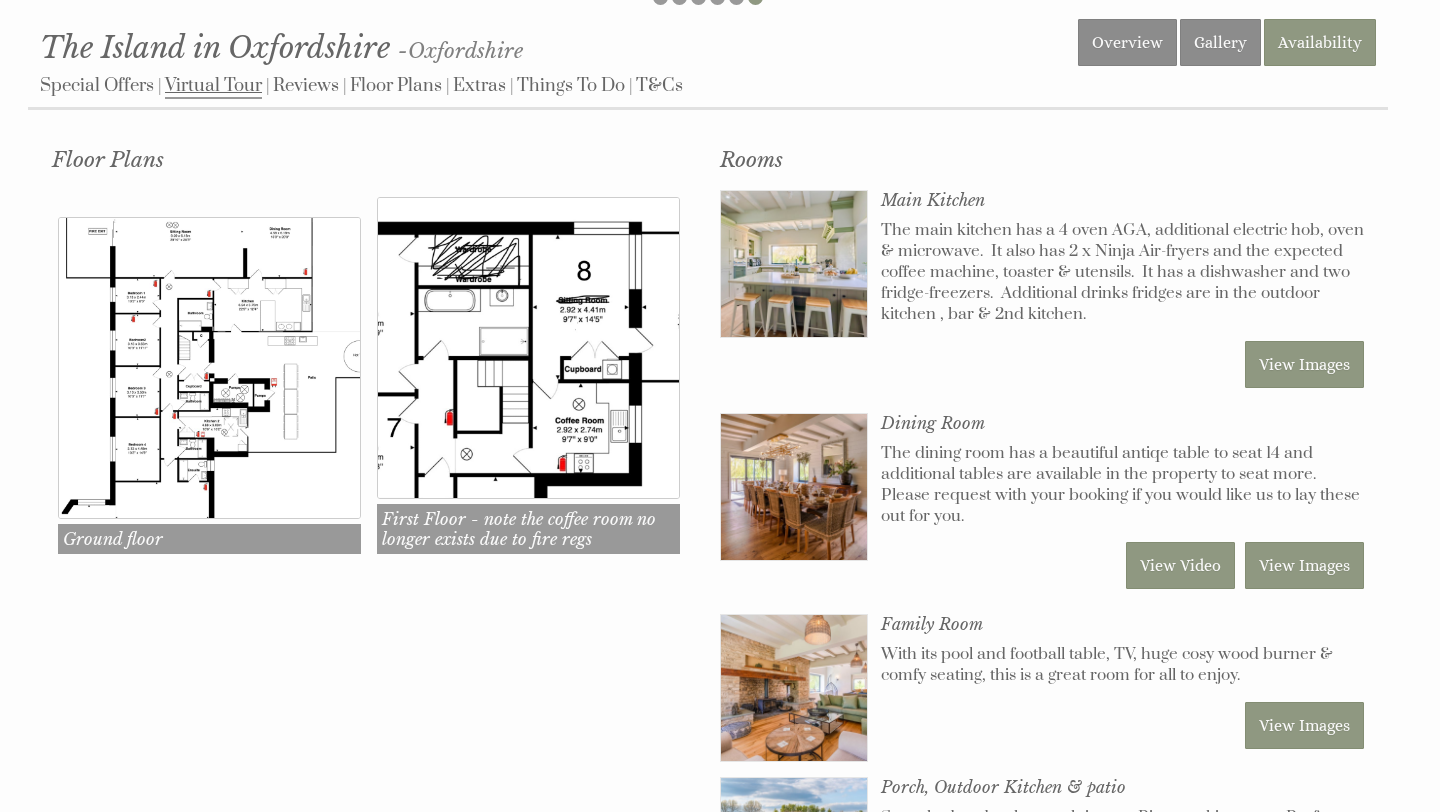 click on "Virtual Tour" at bounding box center (213, 86) 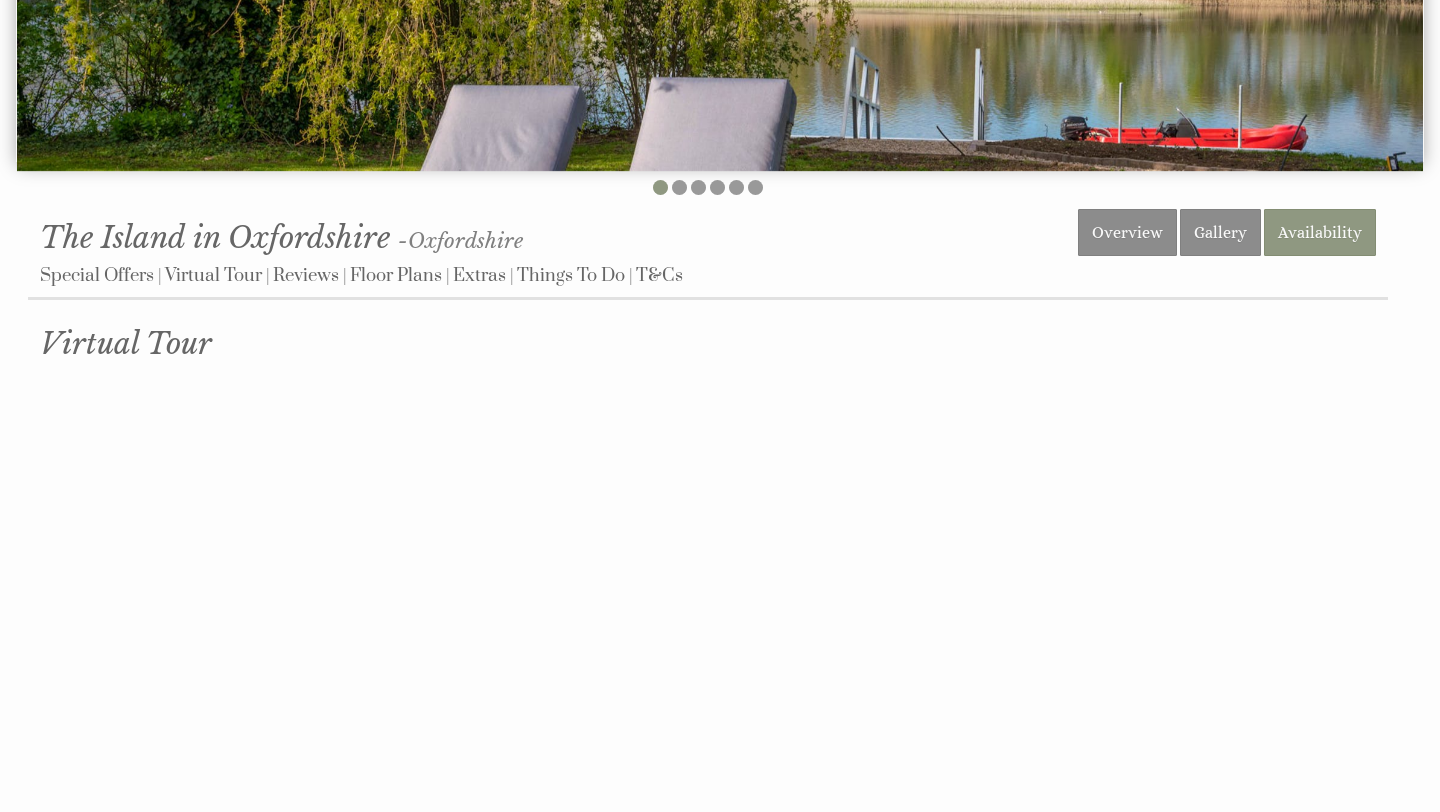 scroll, scrollTop: 703, scrollLeft: 0, axis: vertical 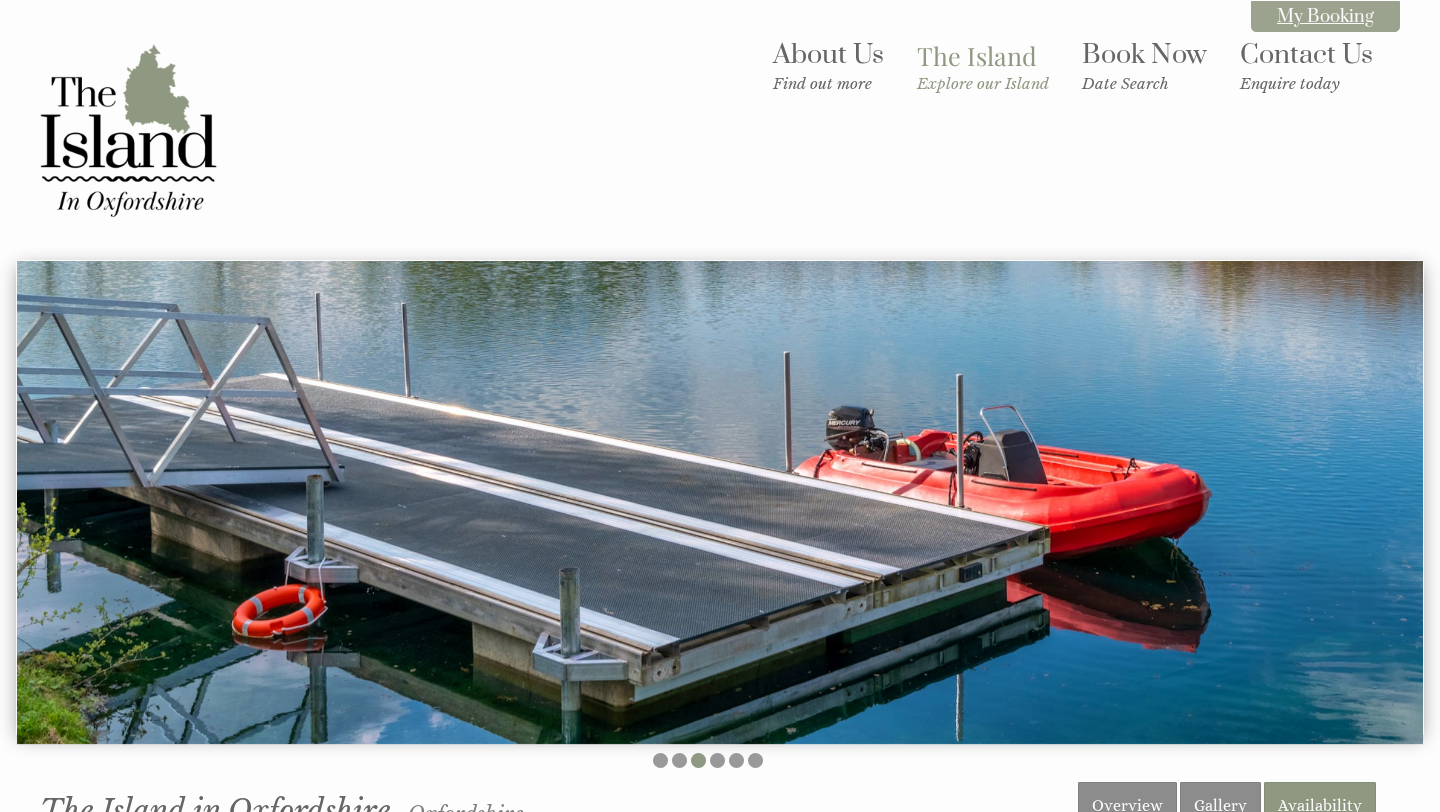 click on "My Booking" at bounding box center [1325, 16] 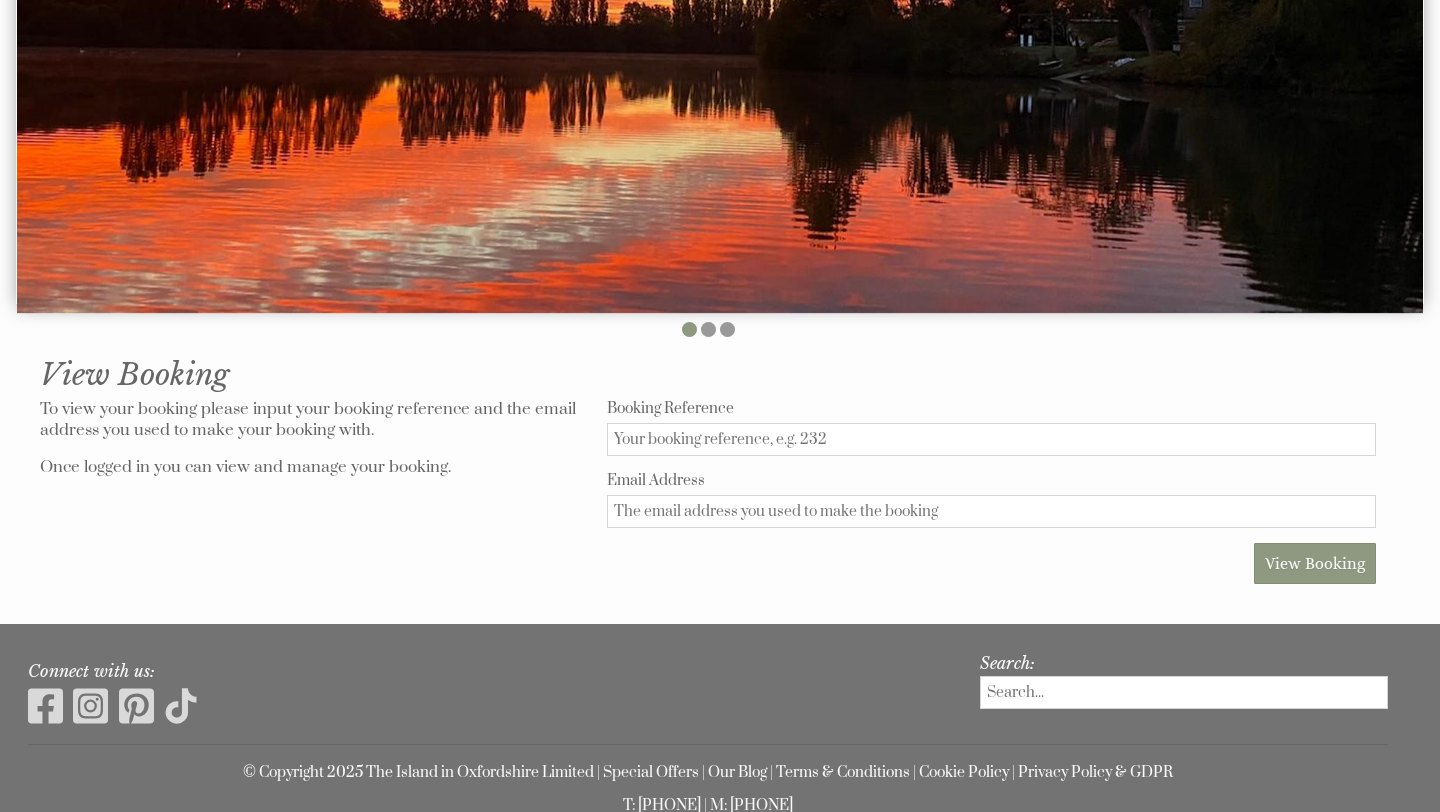 scroll, scrollTop: 540, scrollLeft: 0, axis: vertical 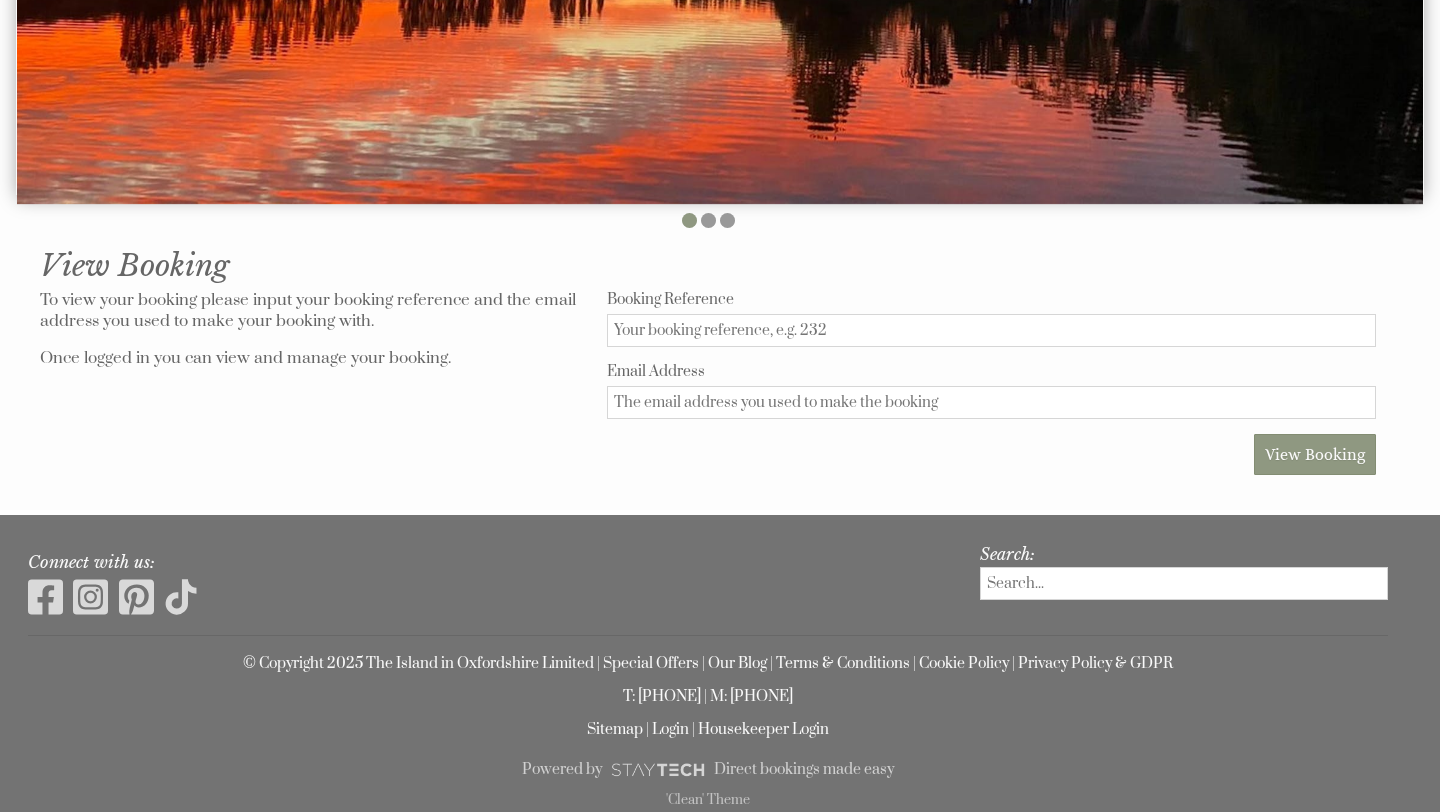 click on "Booking Reference" at bounding box center [991, 330] 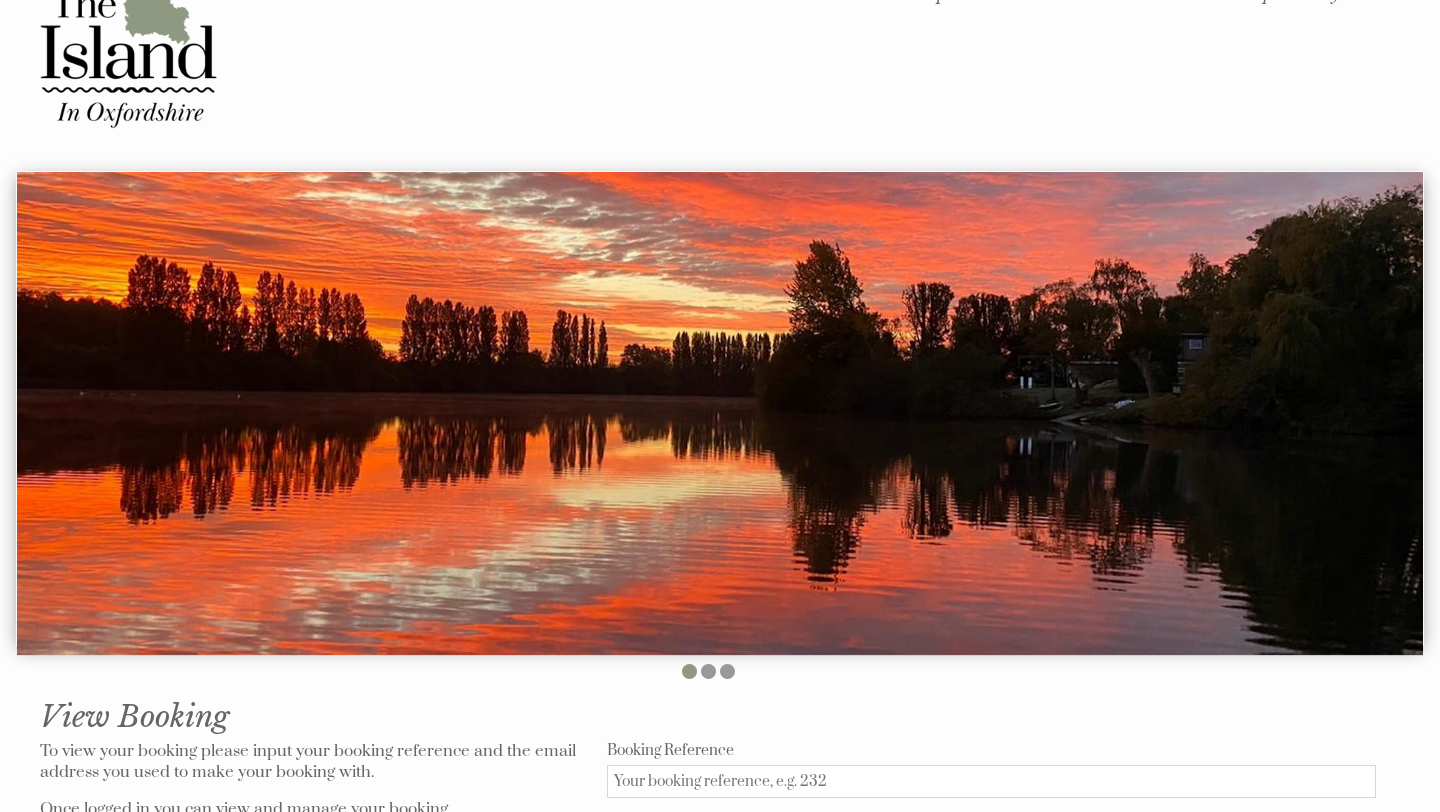 scroll, scrollTop: 0, scrollLeft: 0, axis: both 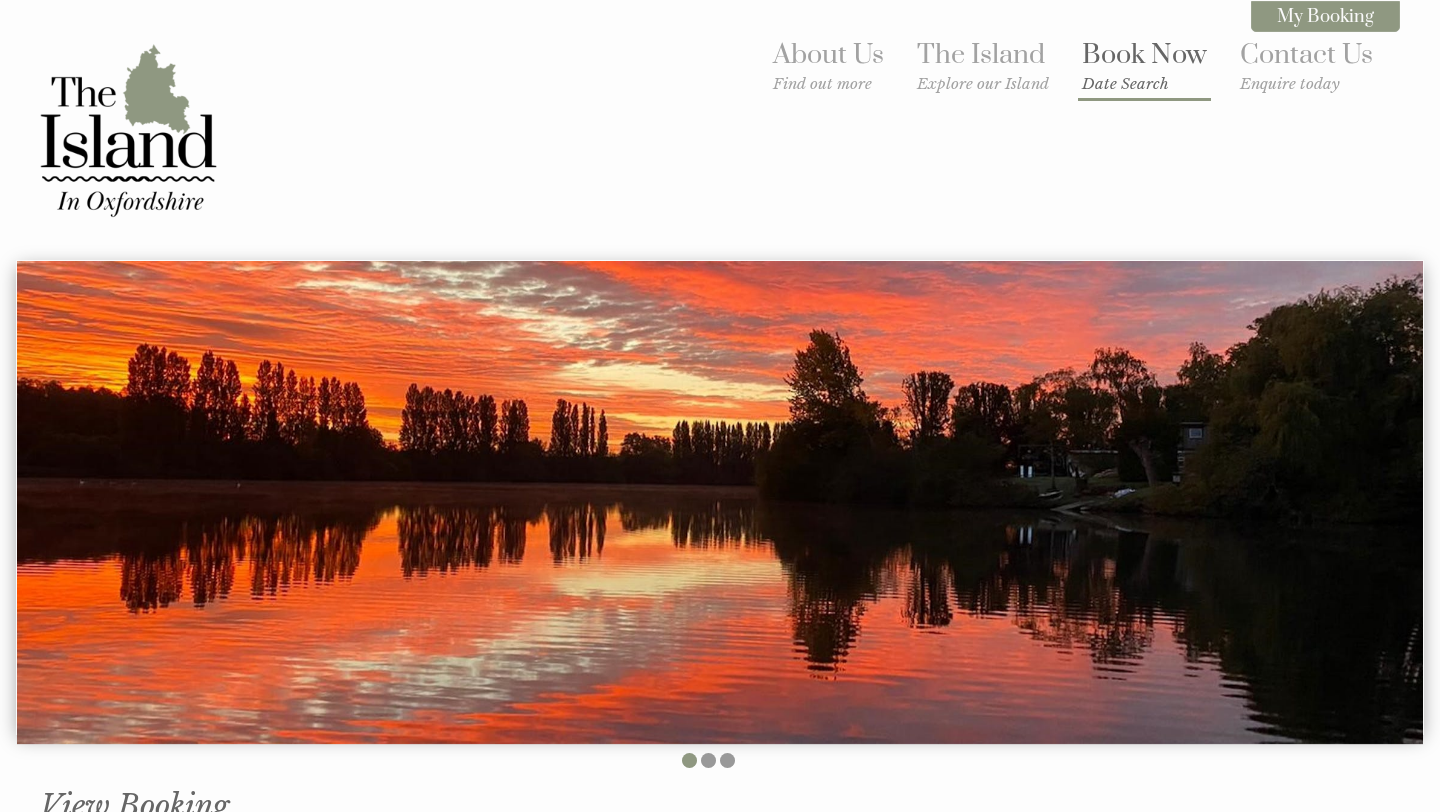 click on "Book Now  Date Search" at bounding box center [1144, 65] 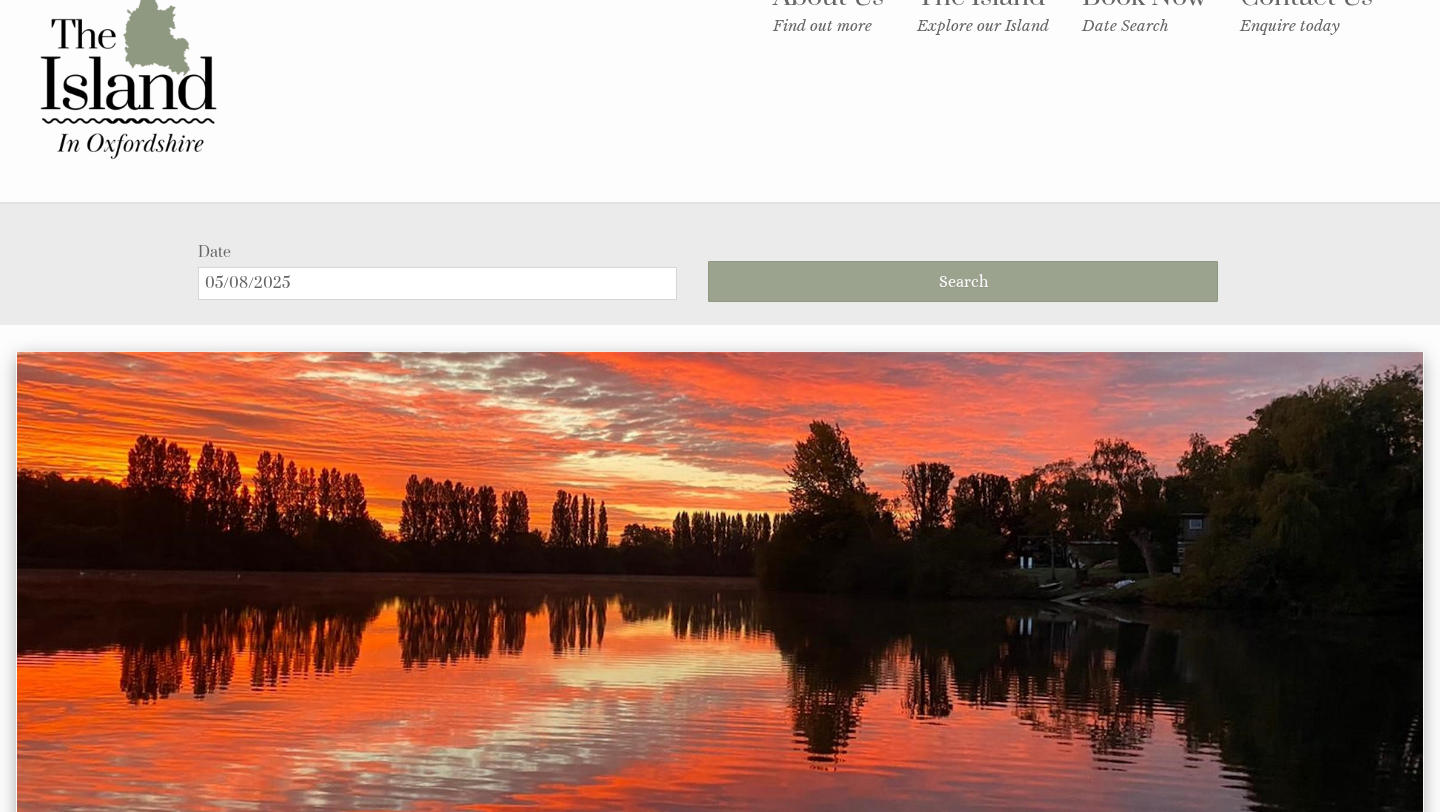 scroll, scrollTop: 0, scrollLeft: 0, axis: both 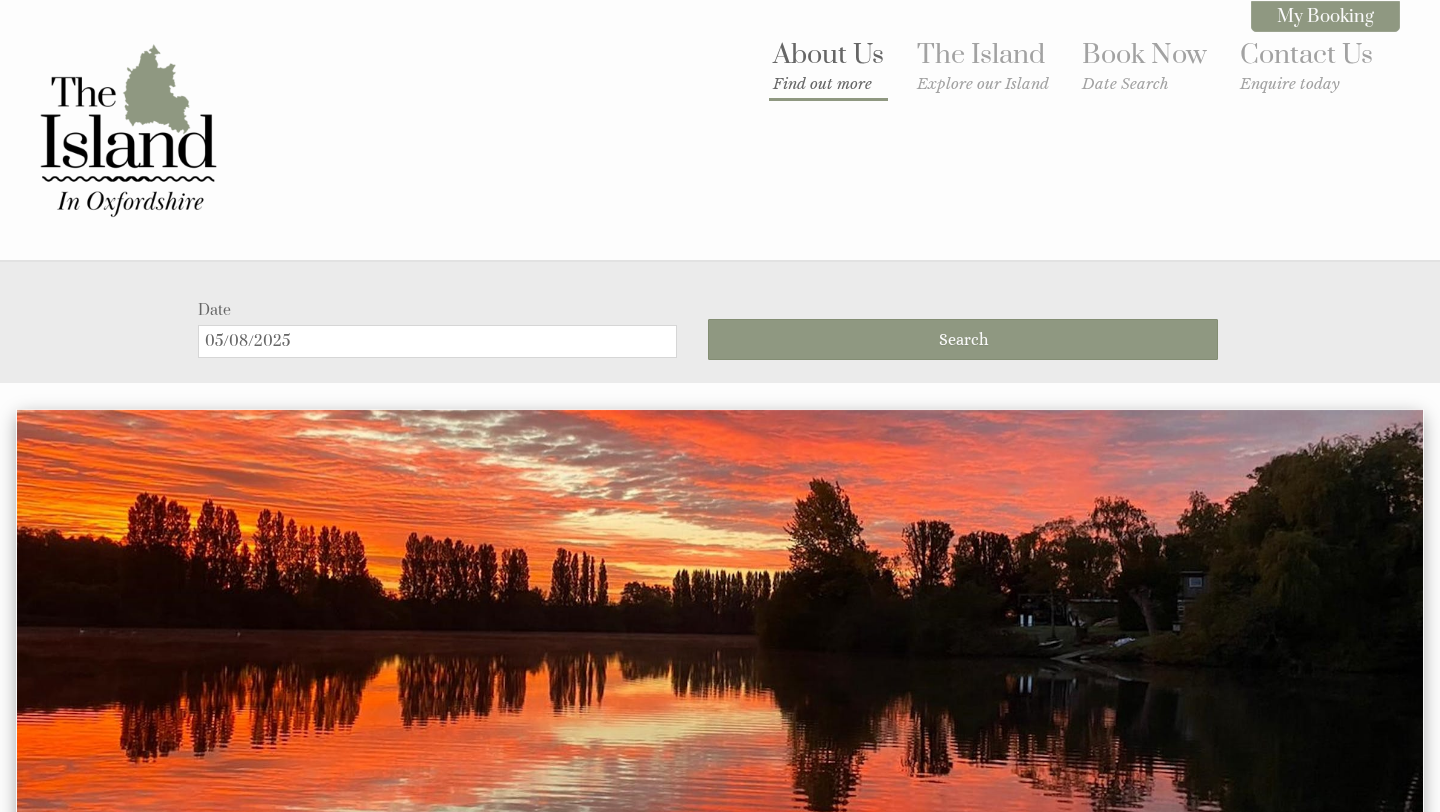click on "About Us  Find out more" at bounding box center [828, 65] 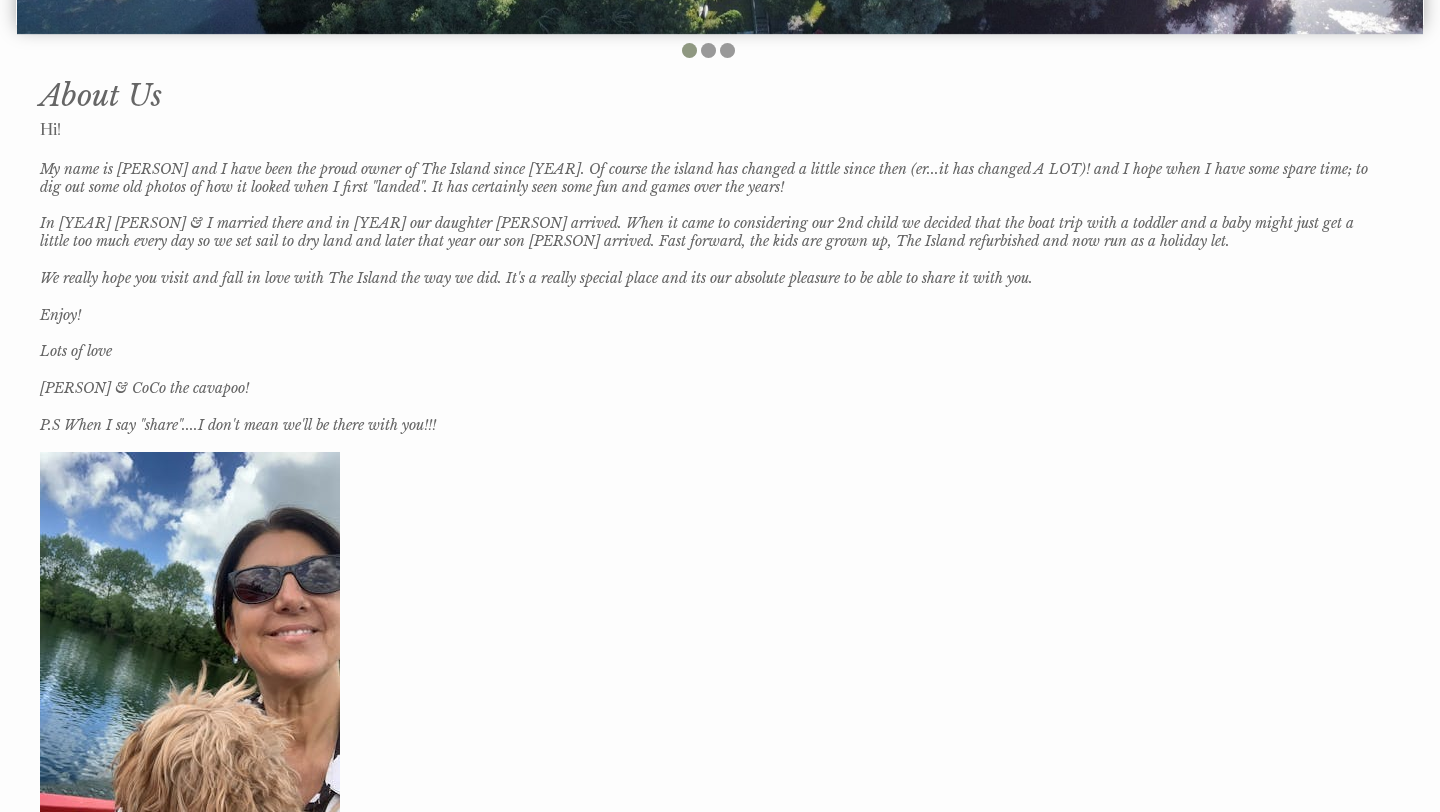 scroll, scrollTop: 0, scrollLeft: 0, axis: both 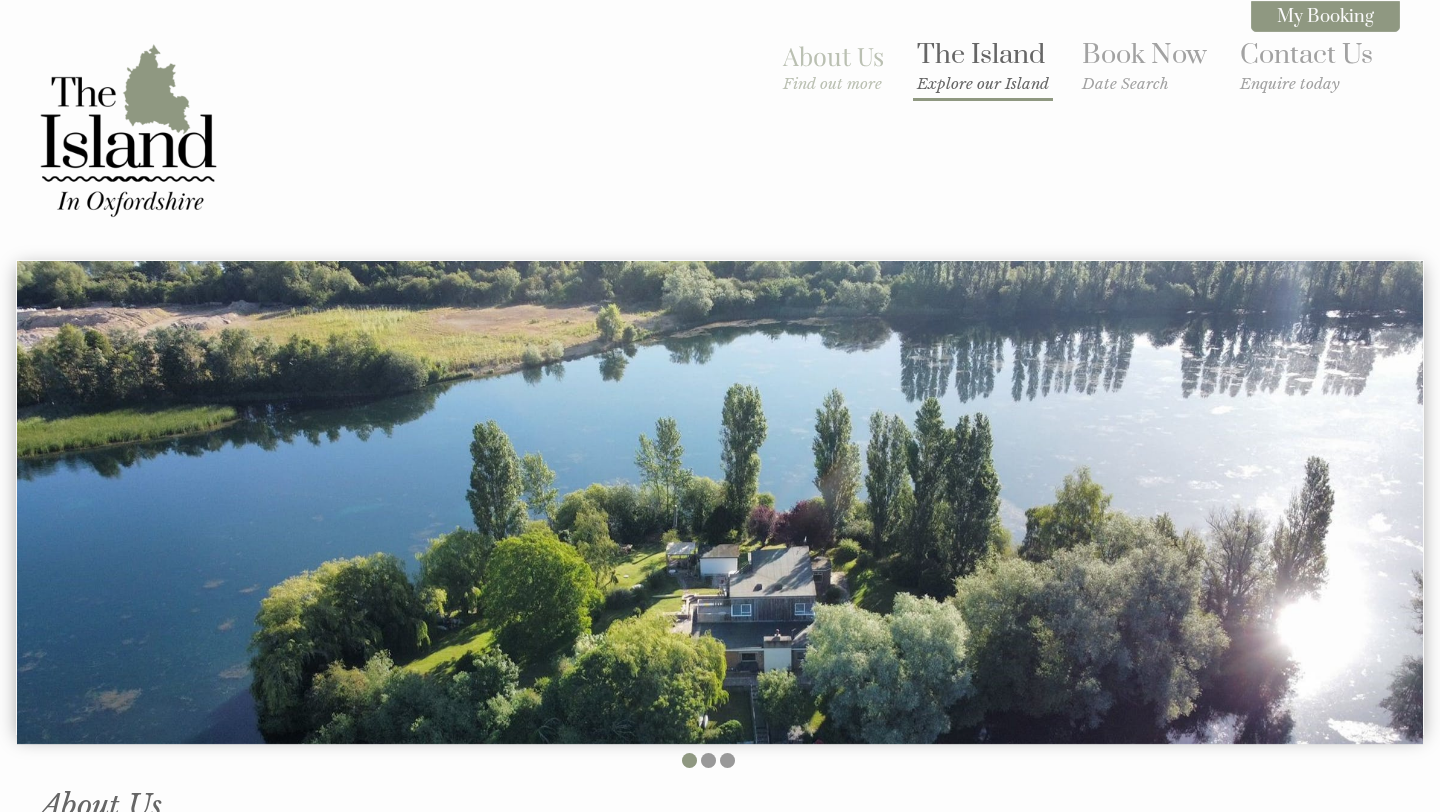 click on "The Island  Explore our Island" at bounding box center (983, 65) 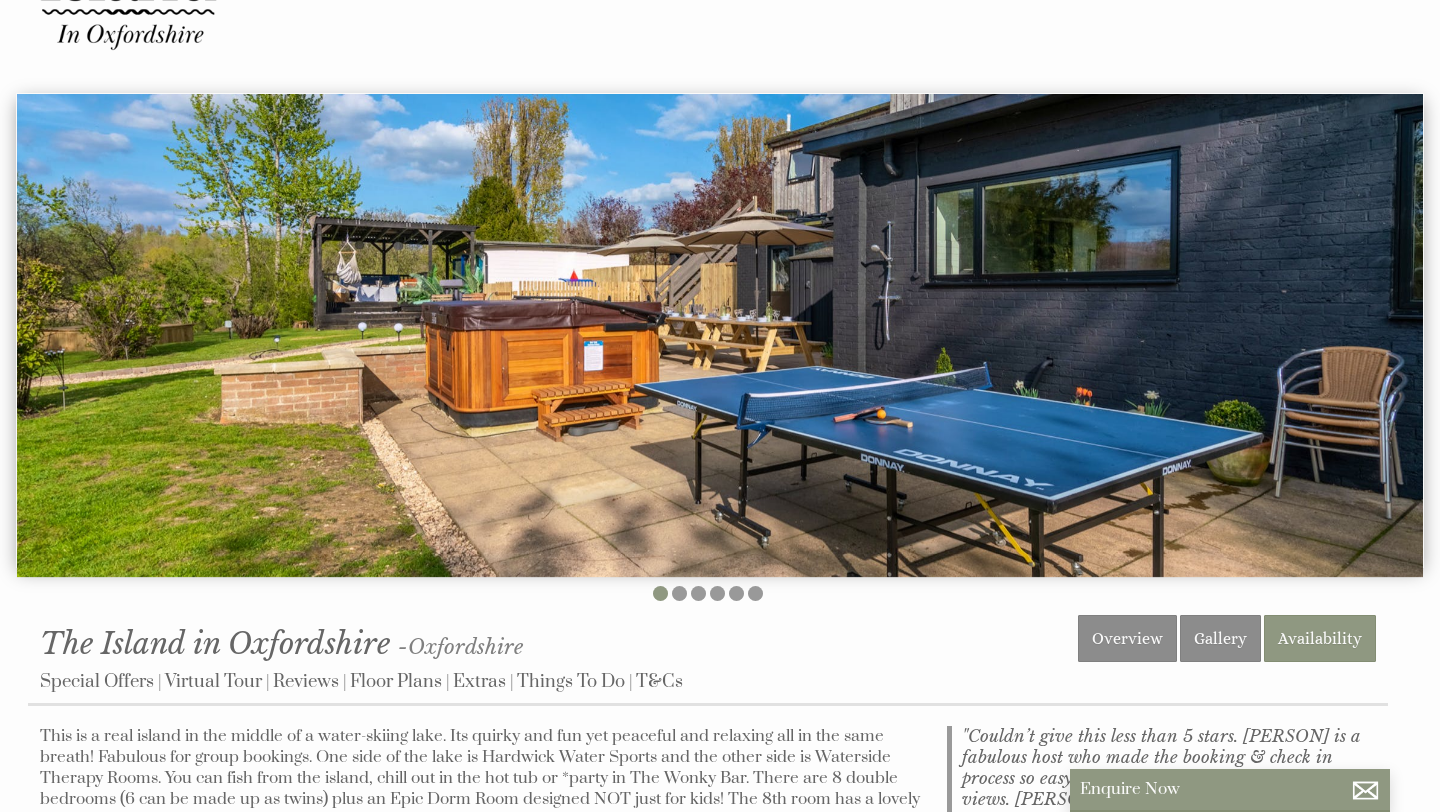 scroll, scrollTop: 464, scrollLeft: 0, axis: vertical 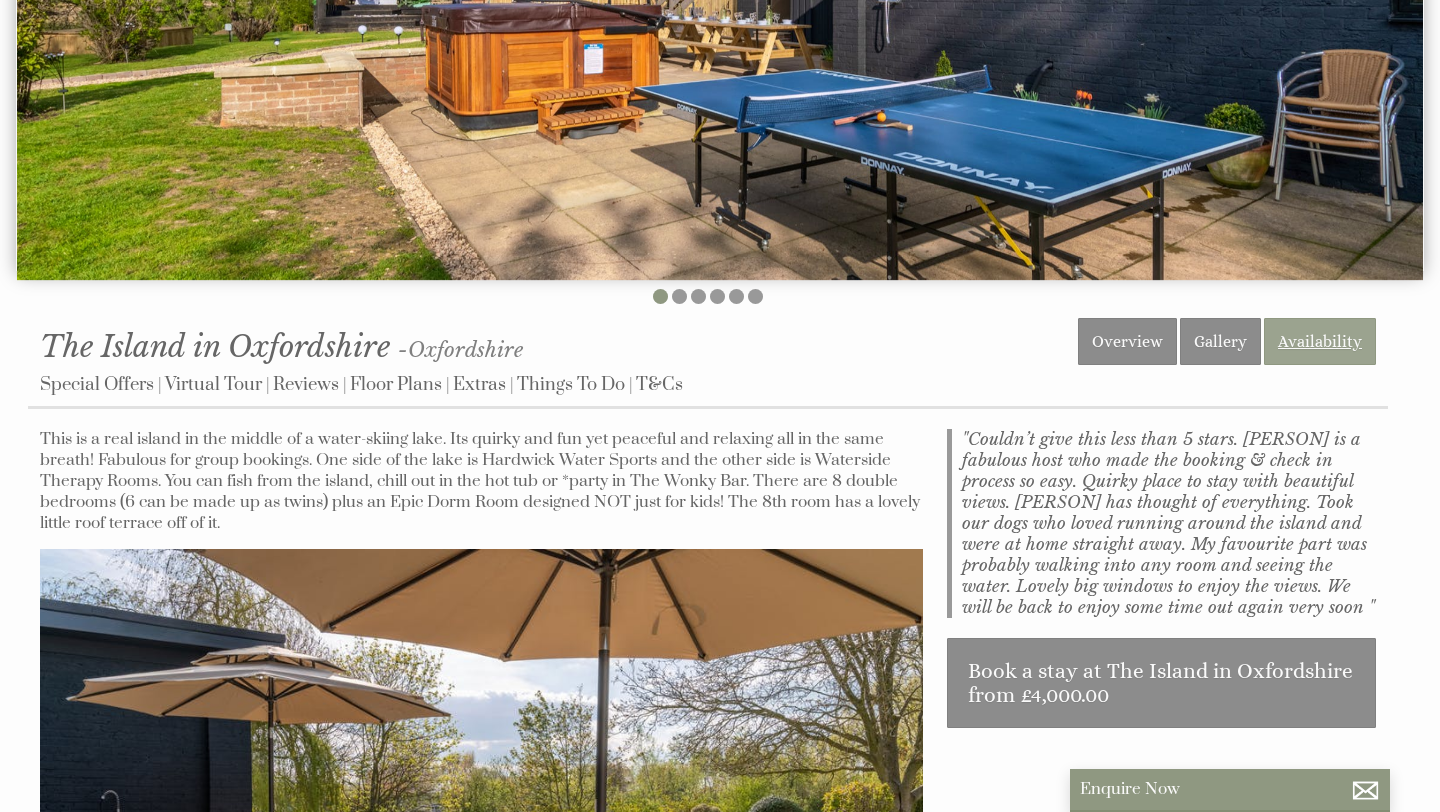 click on "Availability" at bounding box center [1320, 341] 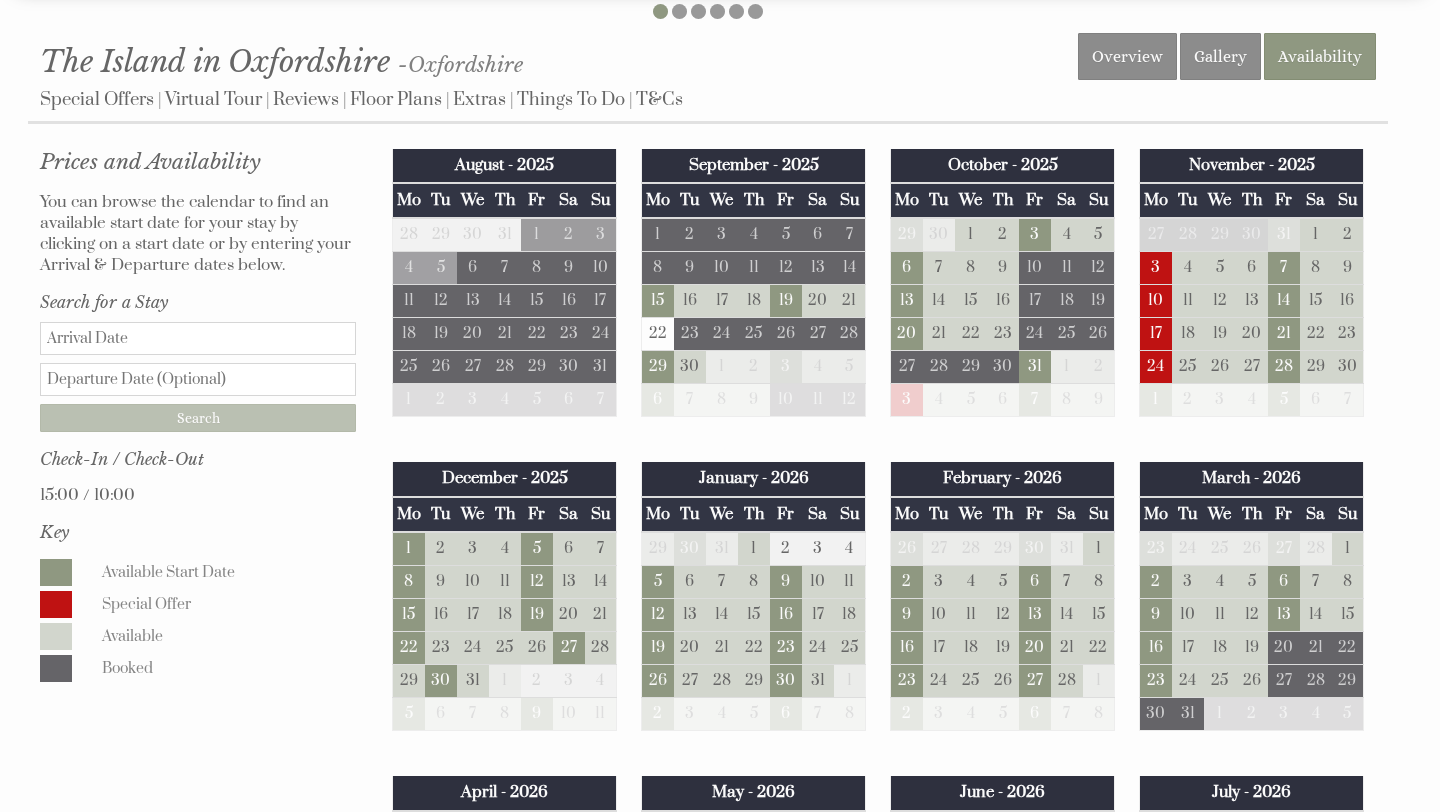 scroll, scrollTop: 750, scrollLeft: 0, axis: vertical 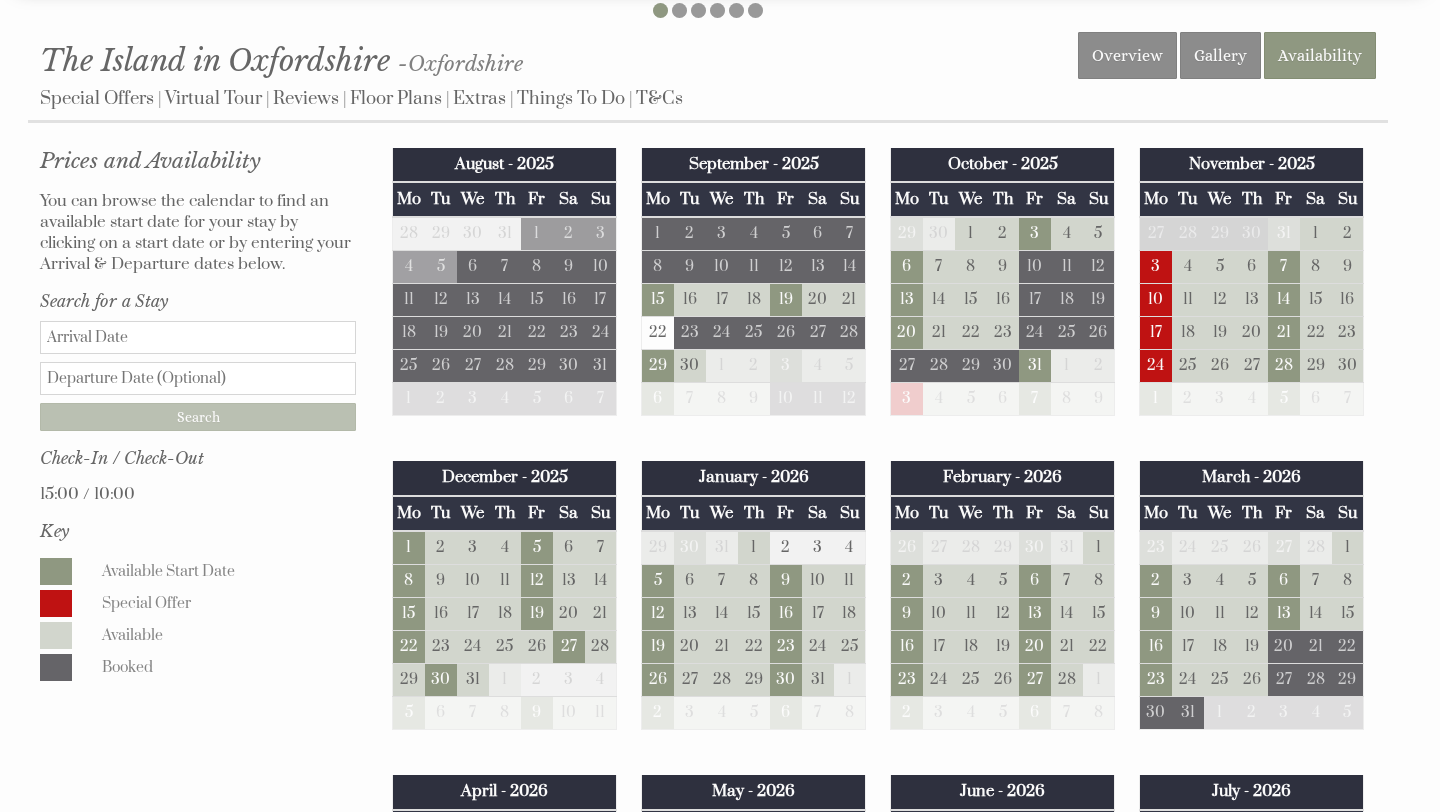 click on "Date" at bounding box center [198, 337] 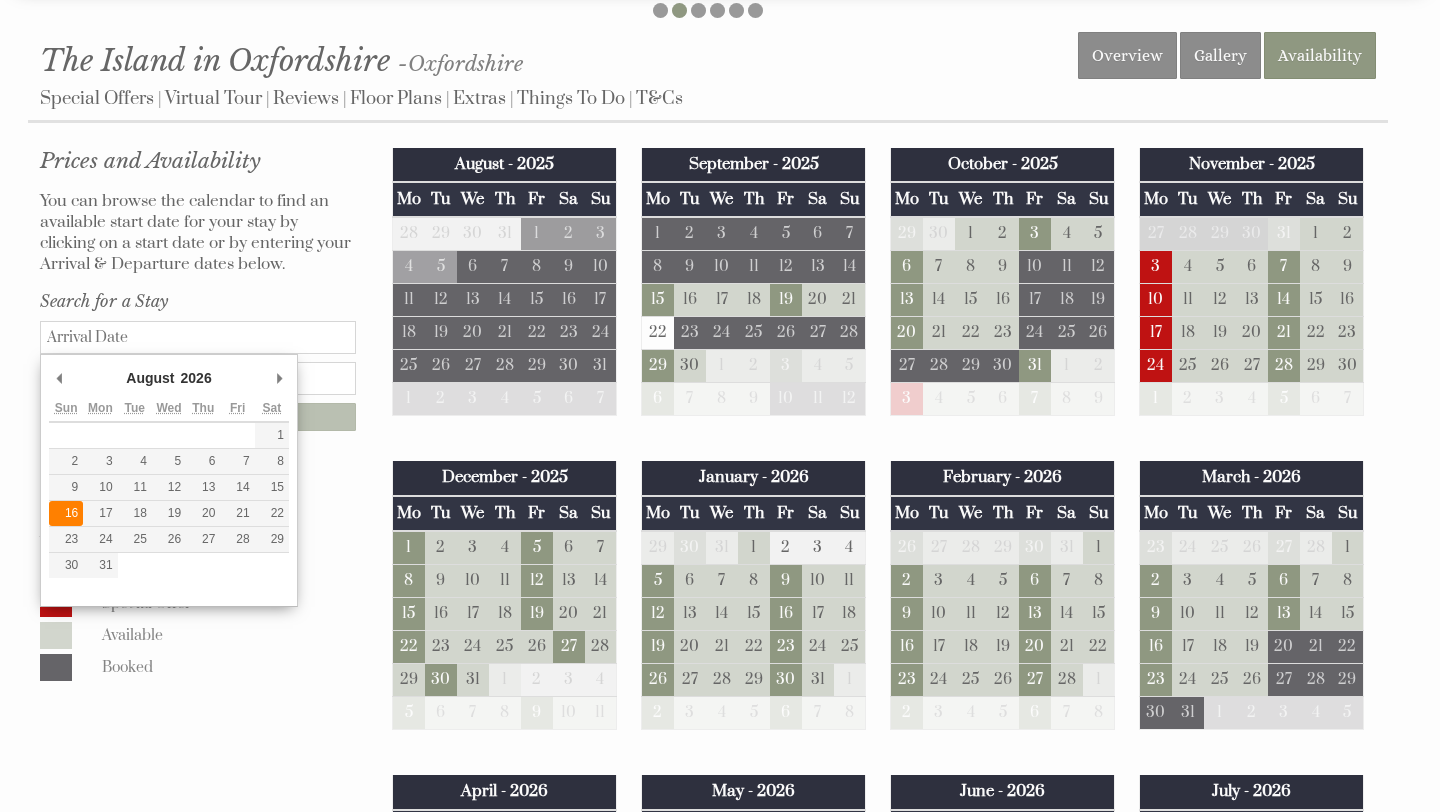 type on "16/08/2026" 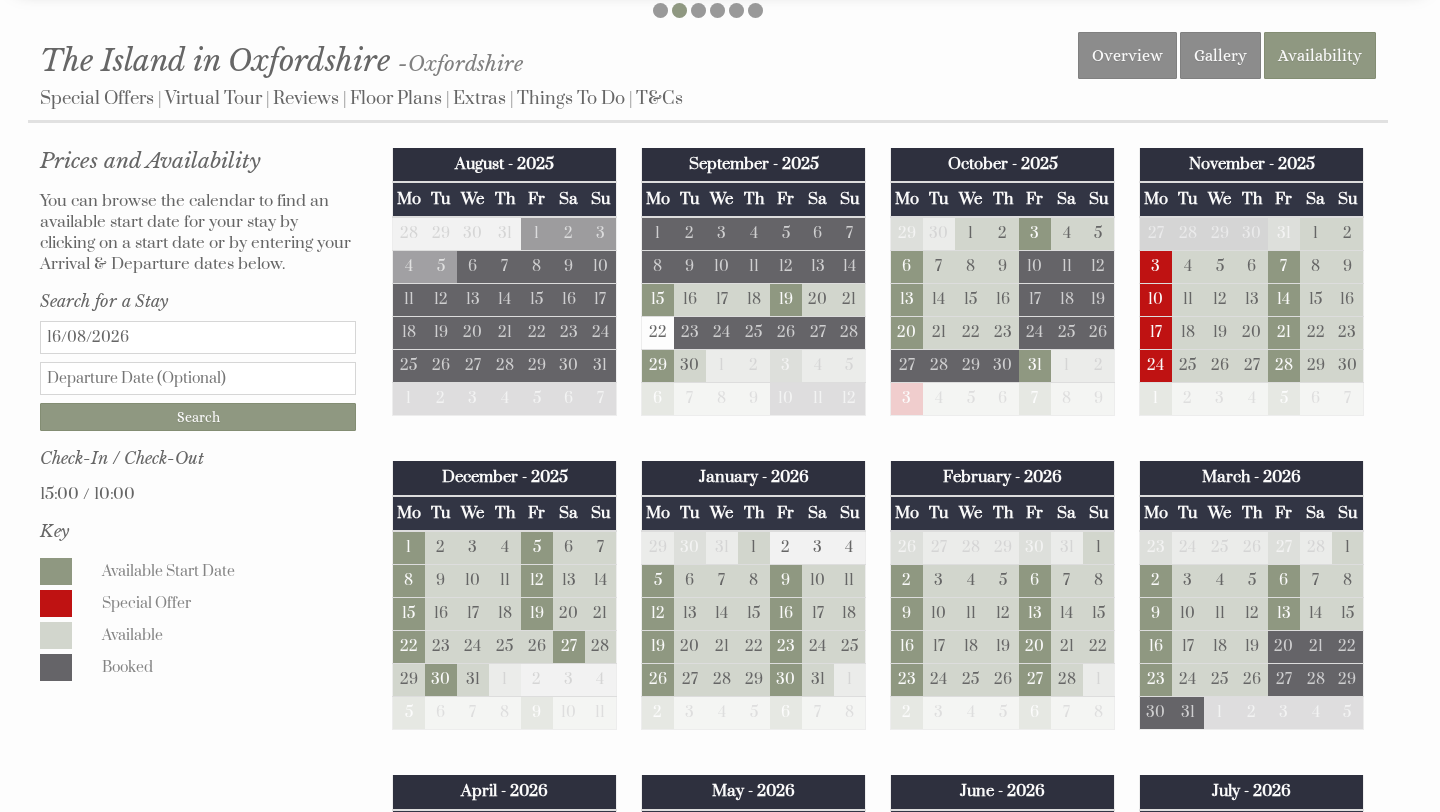 click at bounding box center [198, 378] 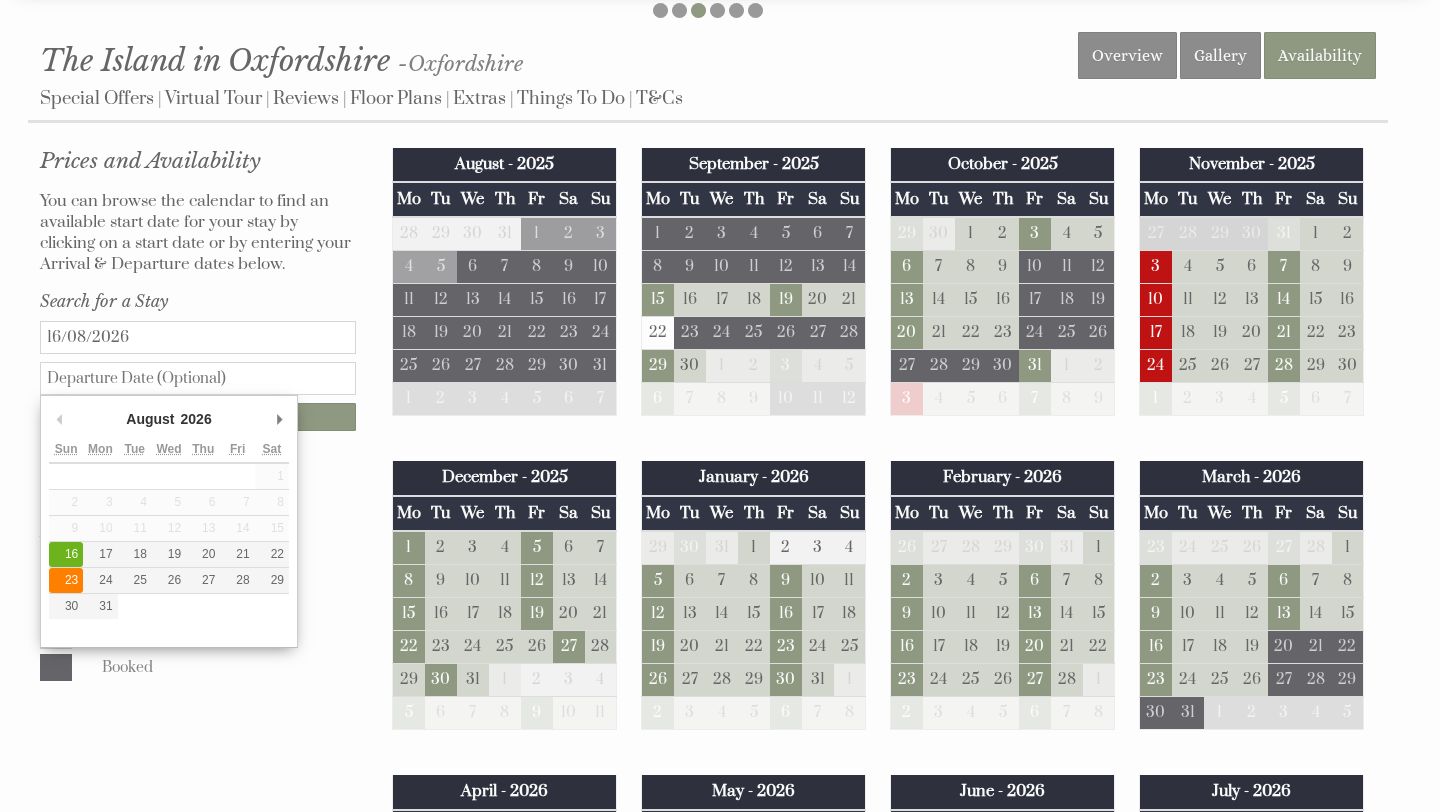 type on "[DAY]/[MONTH]/[YEAR]" 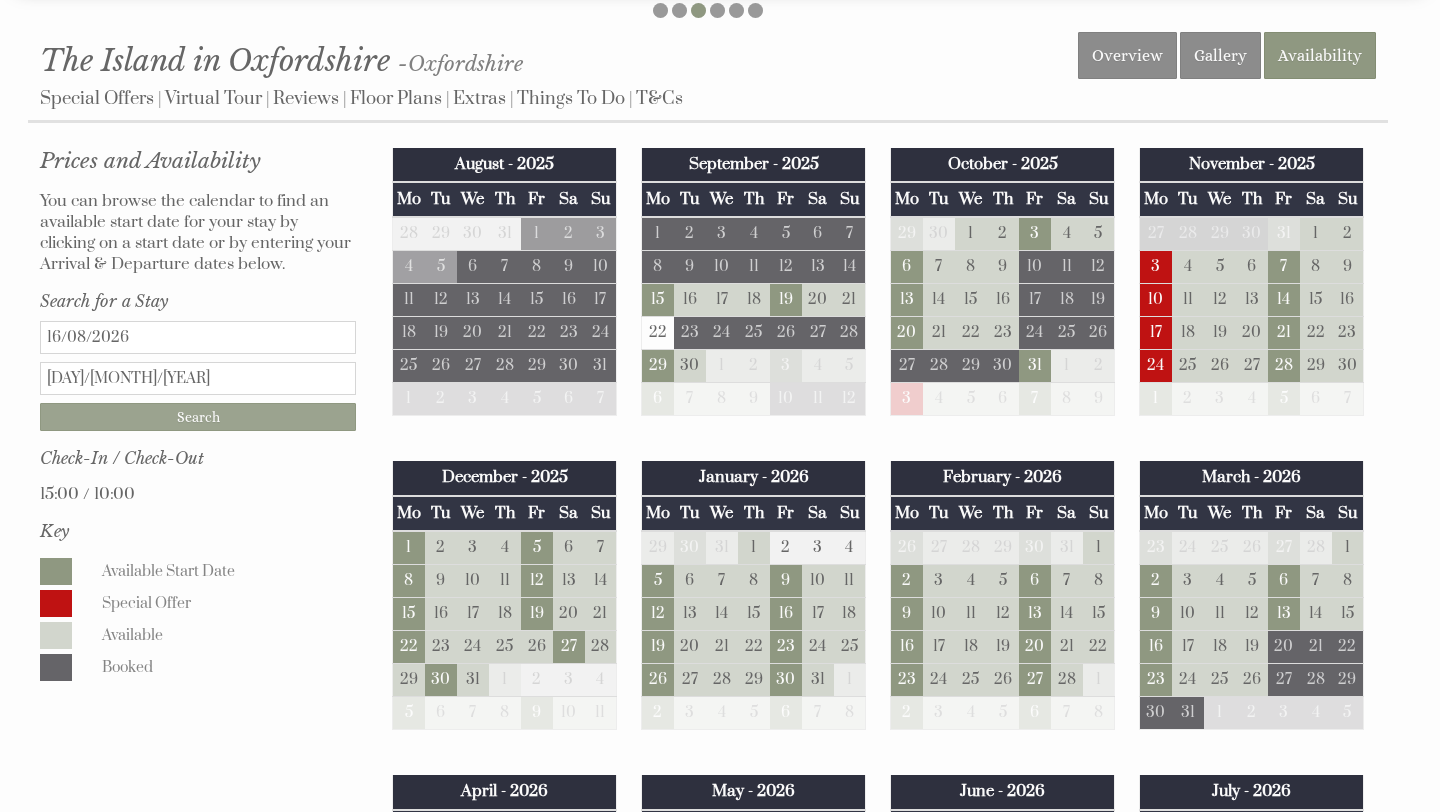 click on "Search" at bounding box center [198, 417] 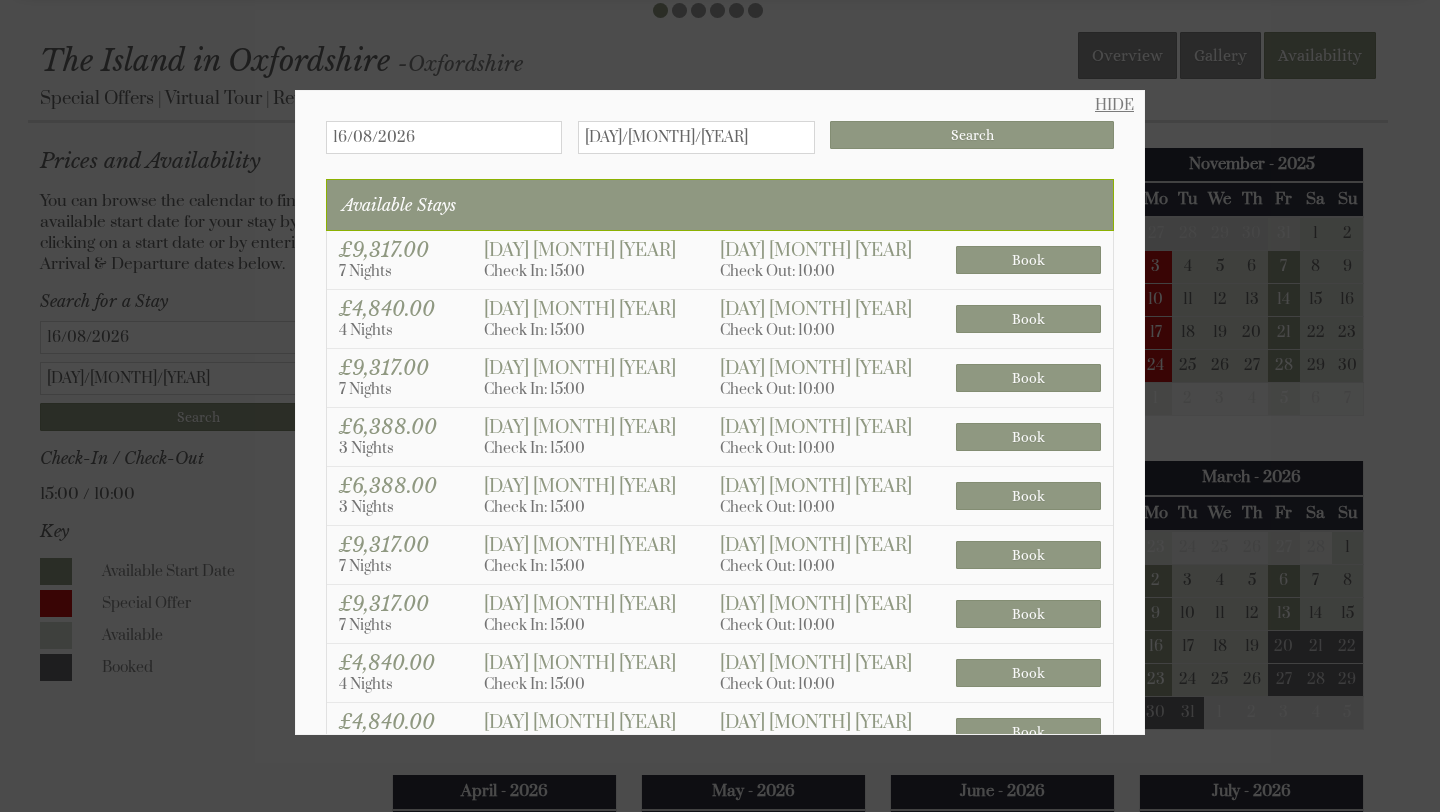 click on "HIDE" at bounding box center [1114, 105] 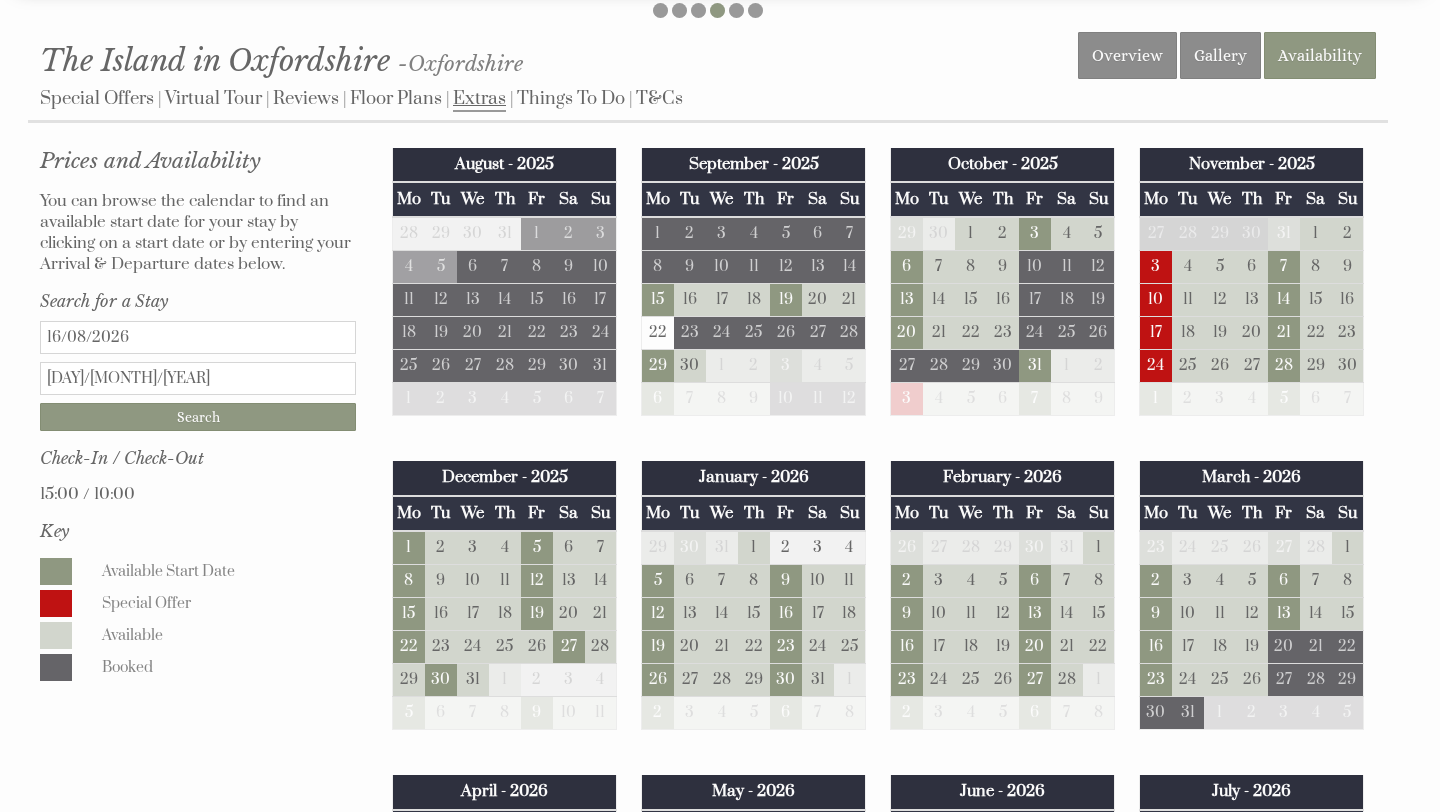 click on "Extras" at bounding box center [479, 99] 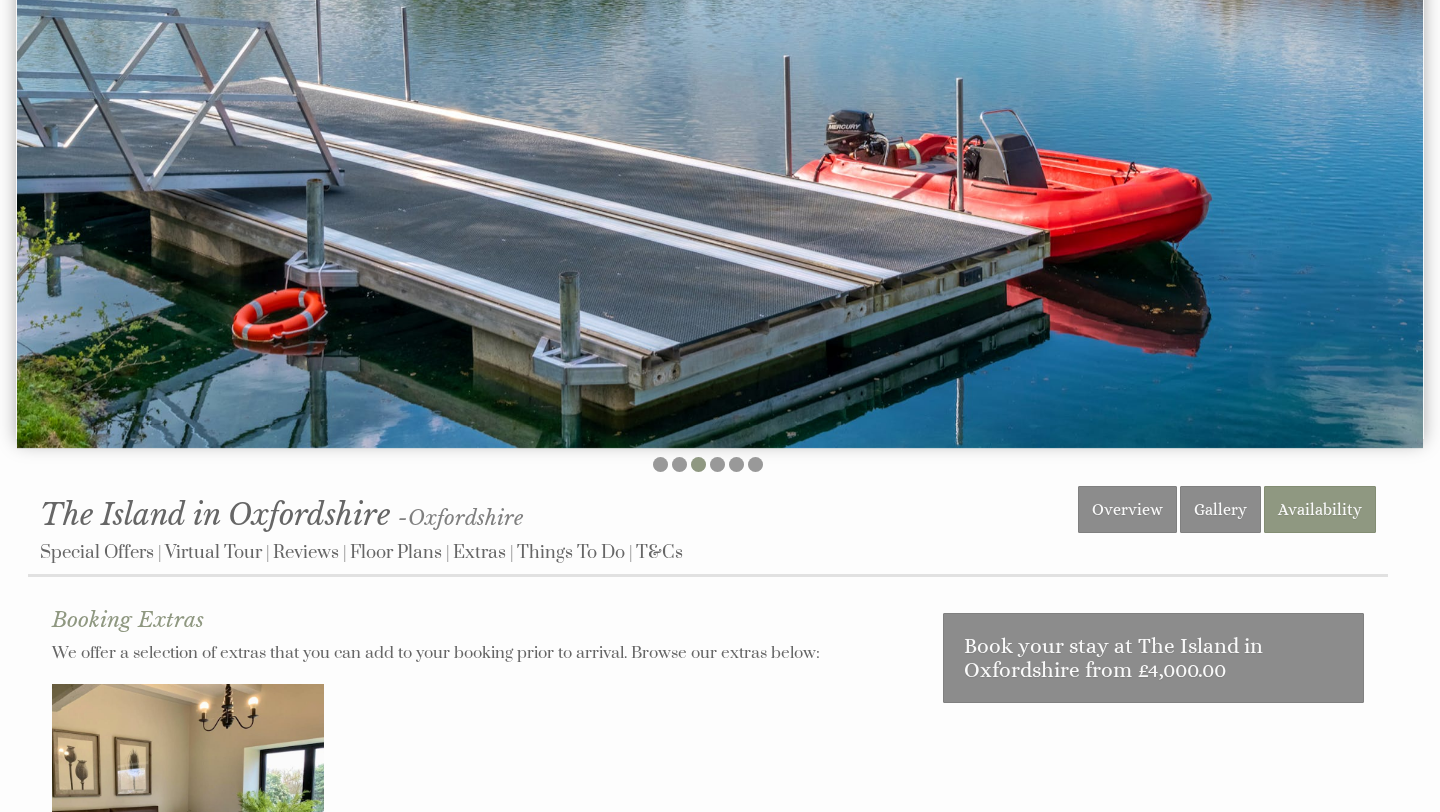 scroll, scrollTop: 0, scrollLeft: 0, axis: both 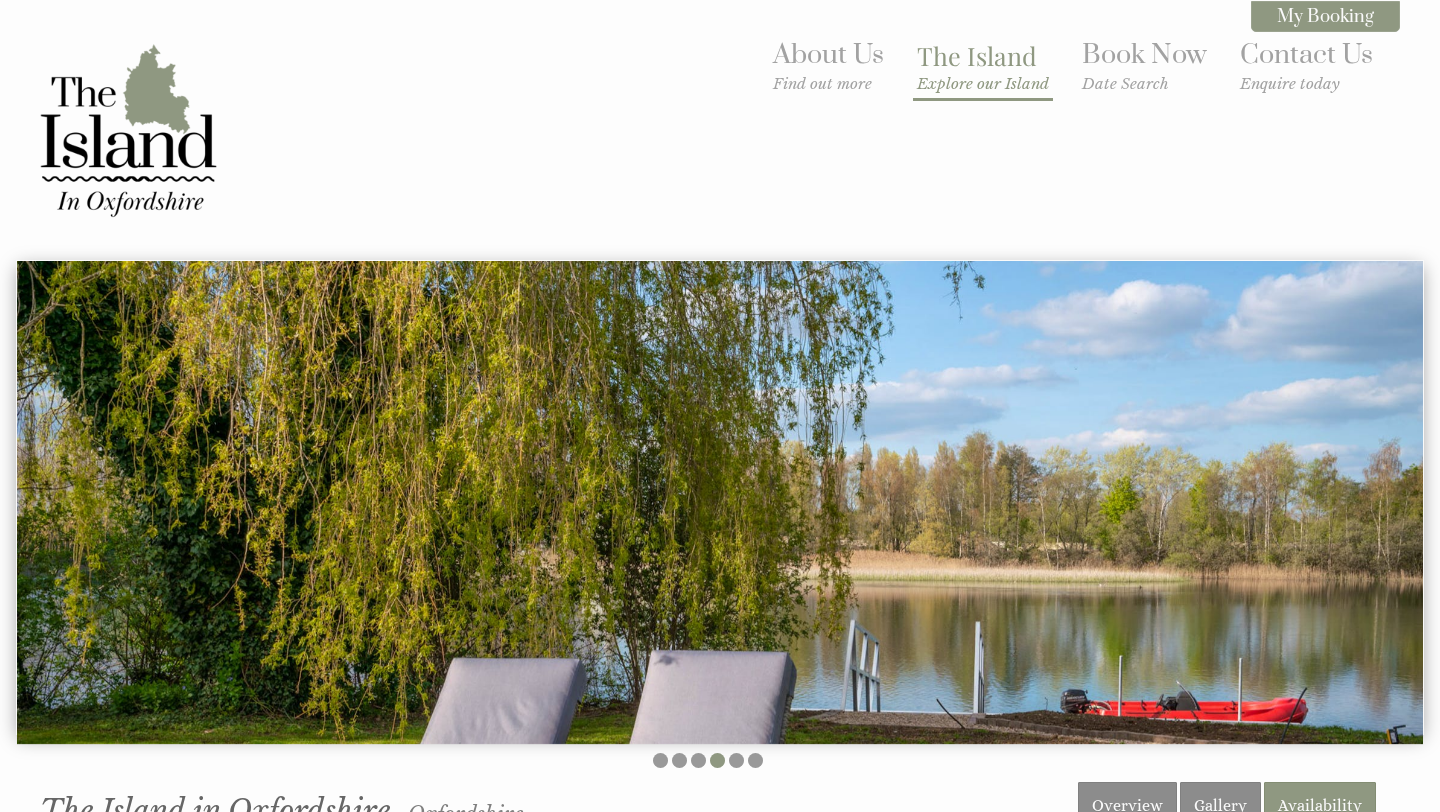 click on "Explore our Island" at bounding box center [983, 83] 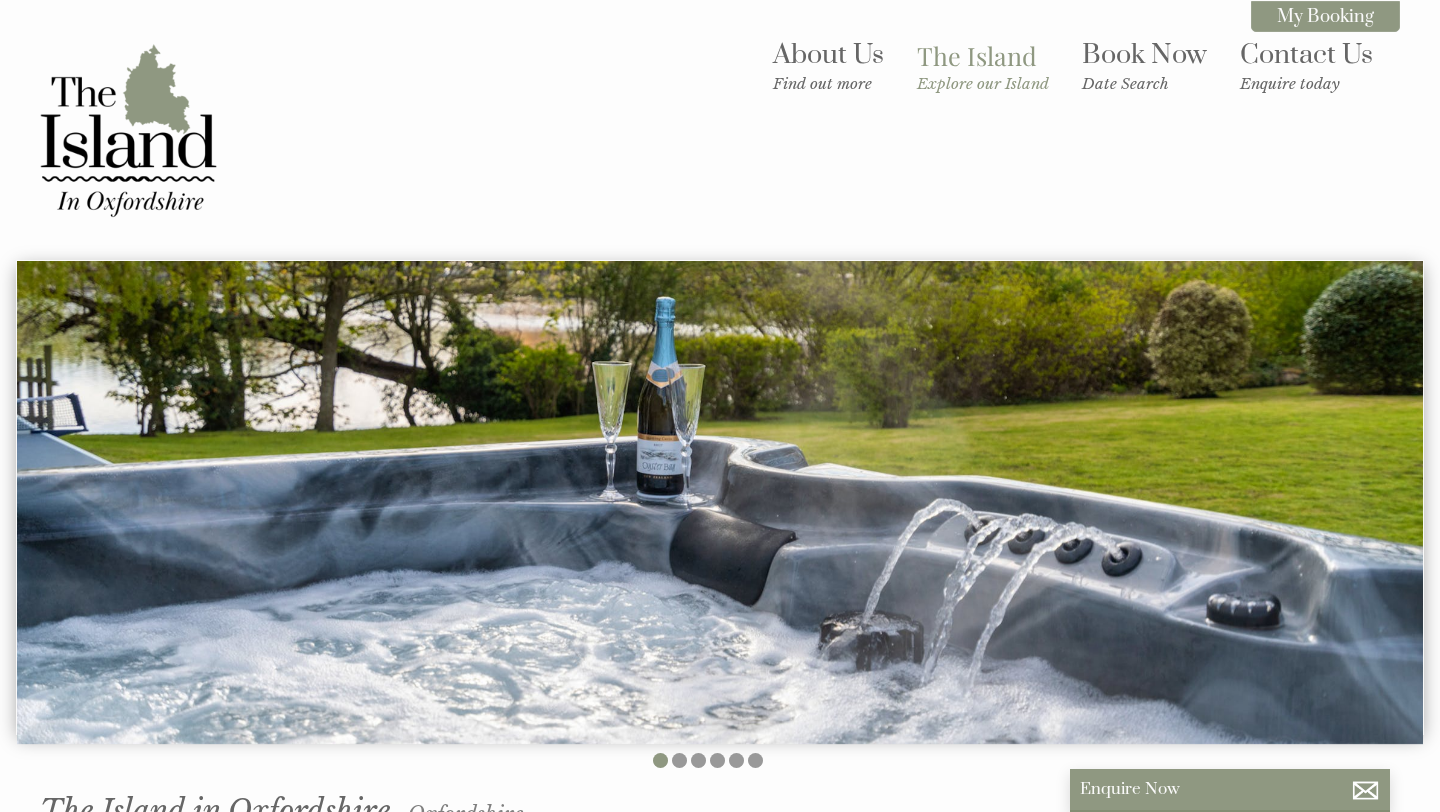 scroll, scrollTop: 375, scrollLeft: 0, axis: vertical 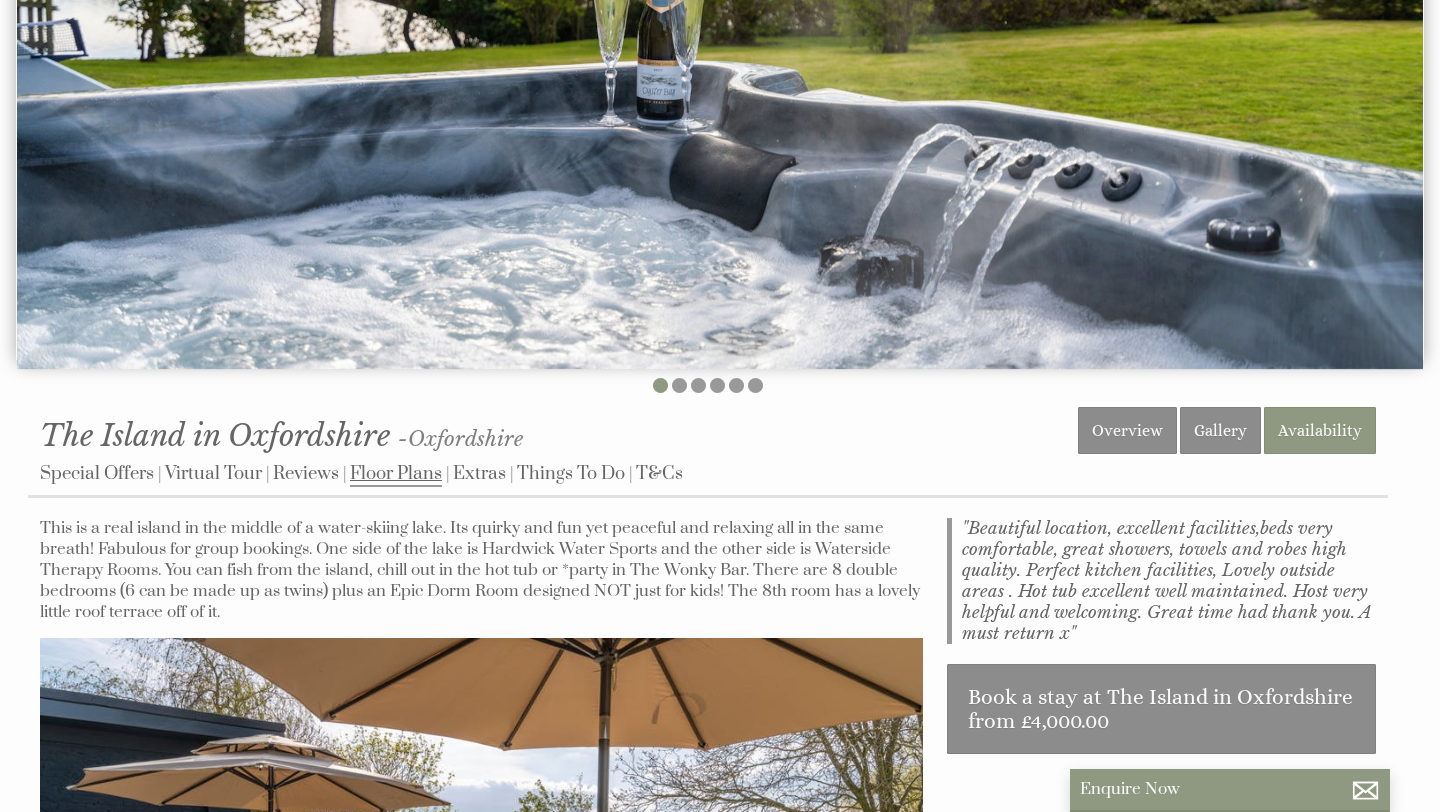 click on "Floor Plans" at bounding box center [396, 474] 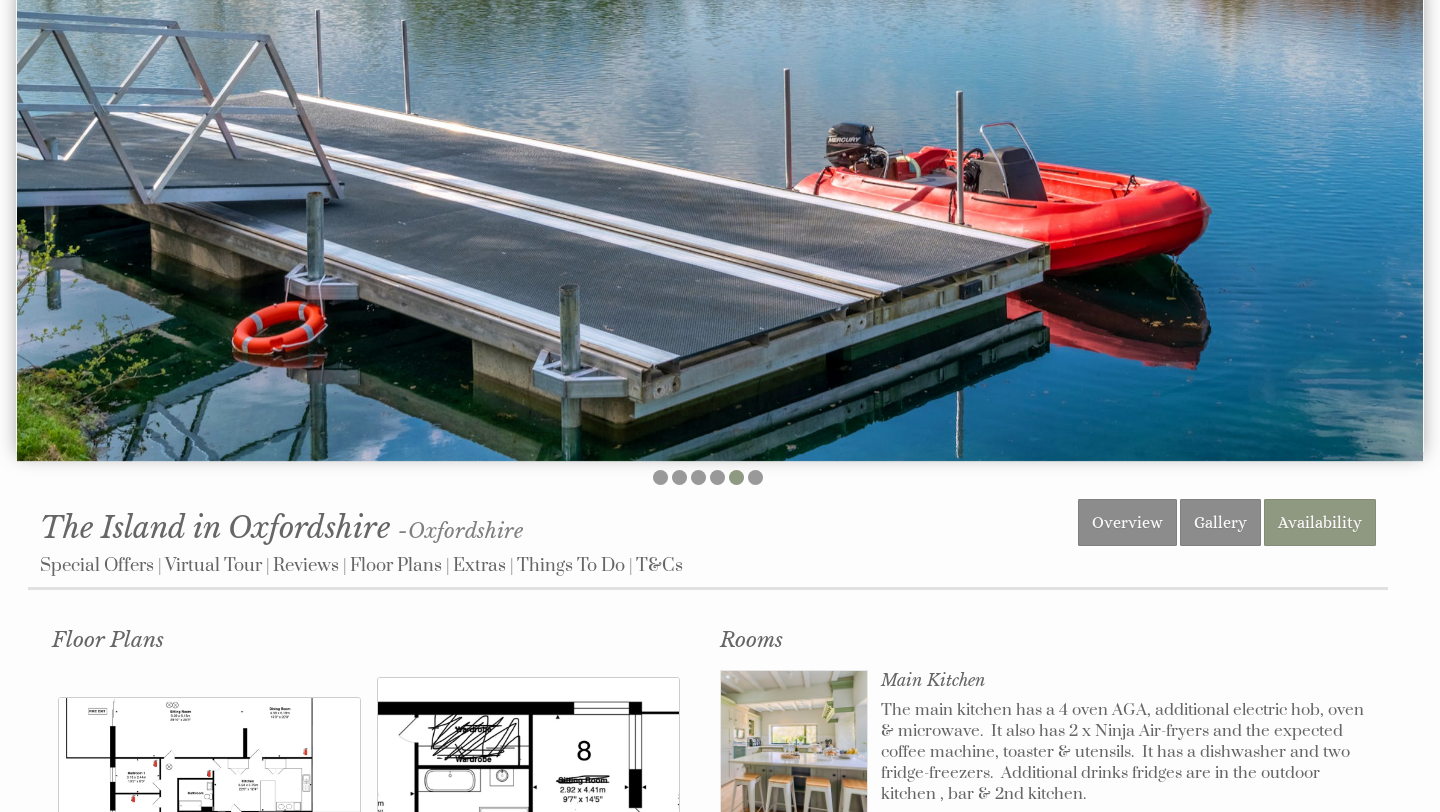 scroll, scrollTop: 300, scrollLeft: 0, axis: vertical 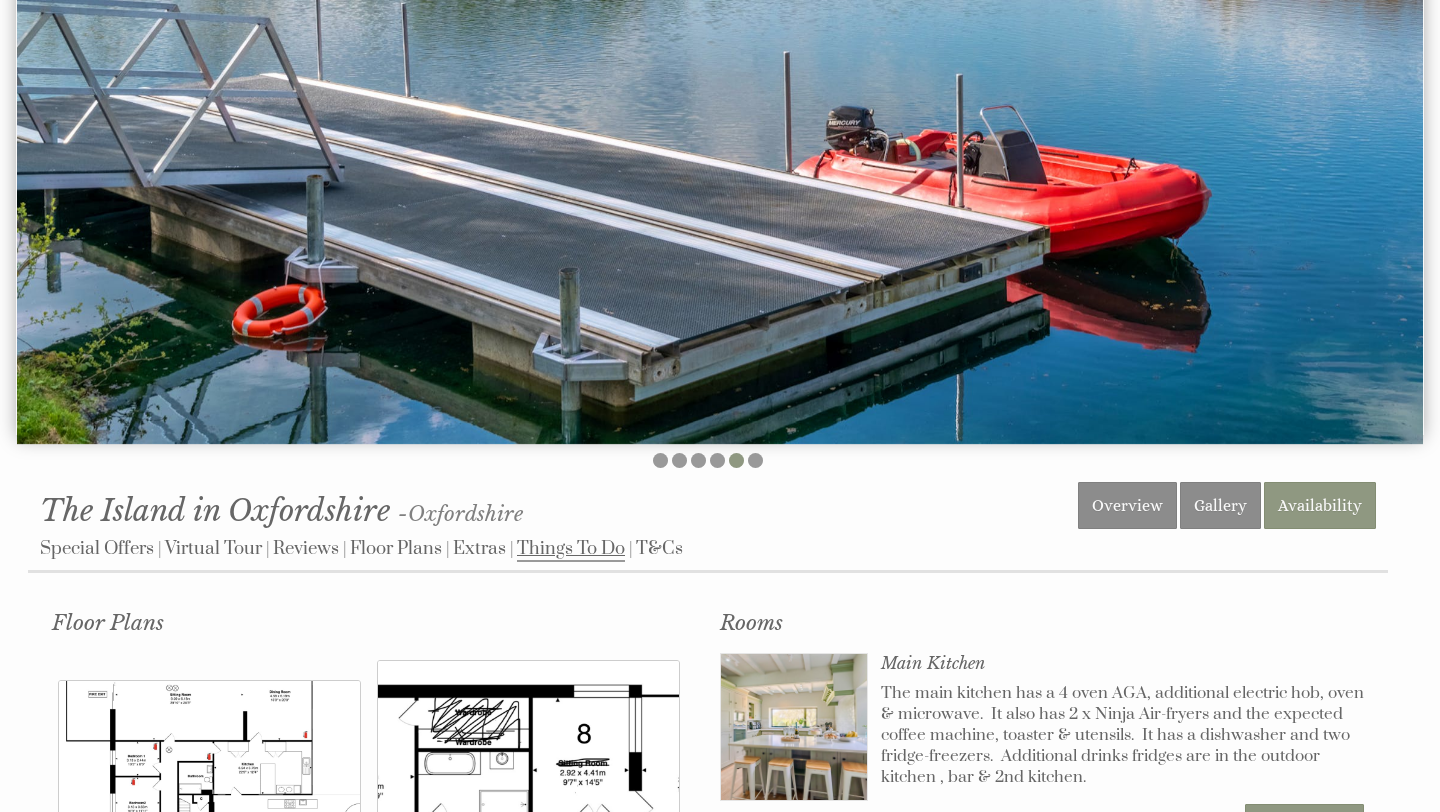 click on "Things To Do" at bounding box center [571, 549] 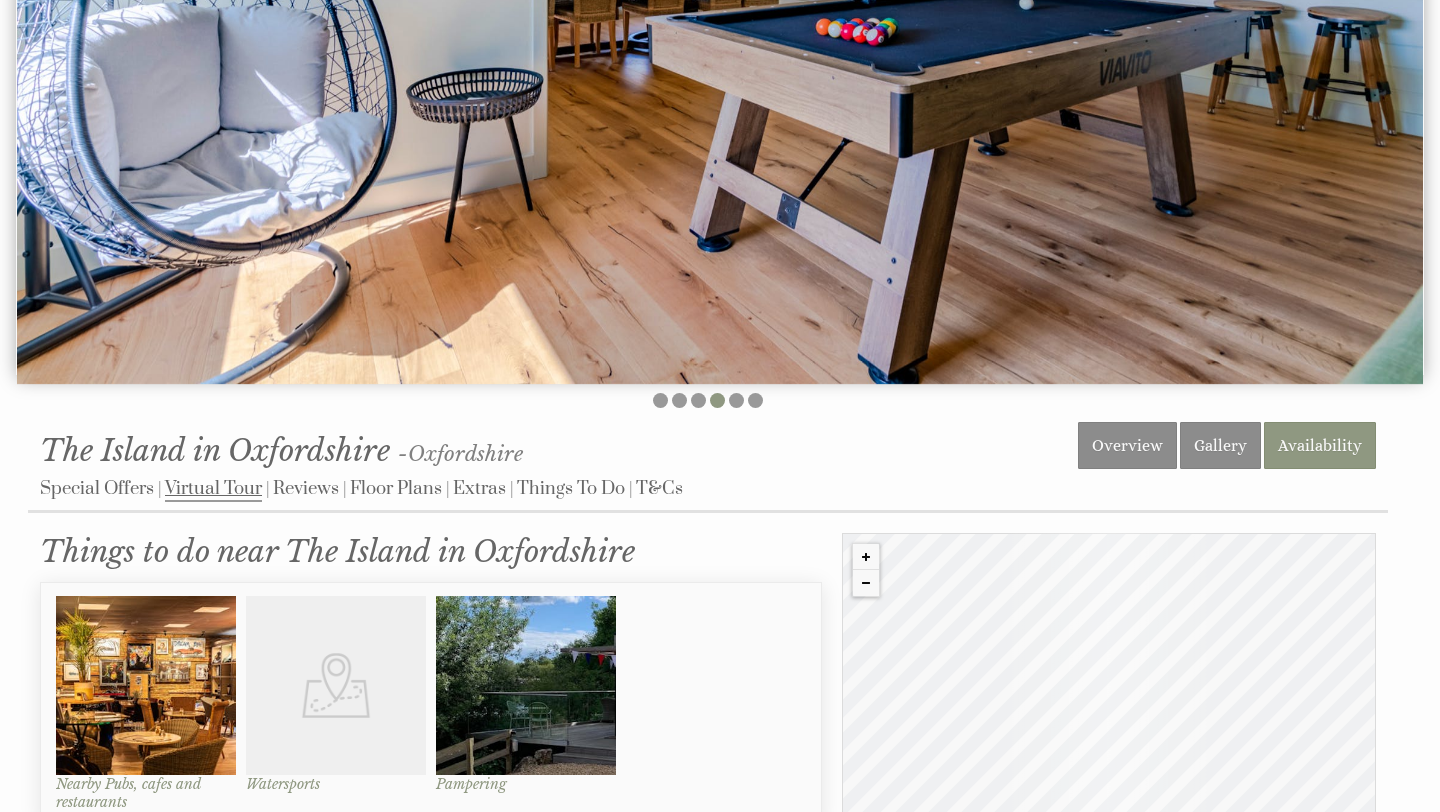 scroll, scrollTop: 51, scrollLeft: 0, axis: vertical 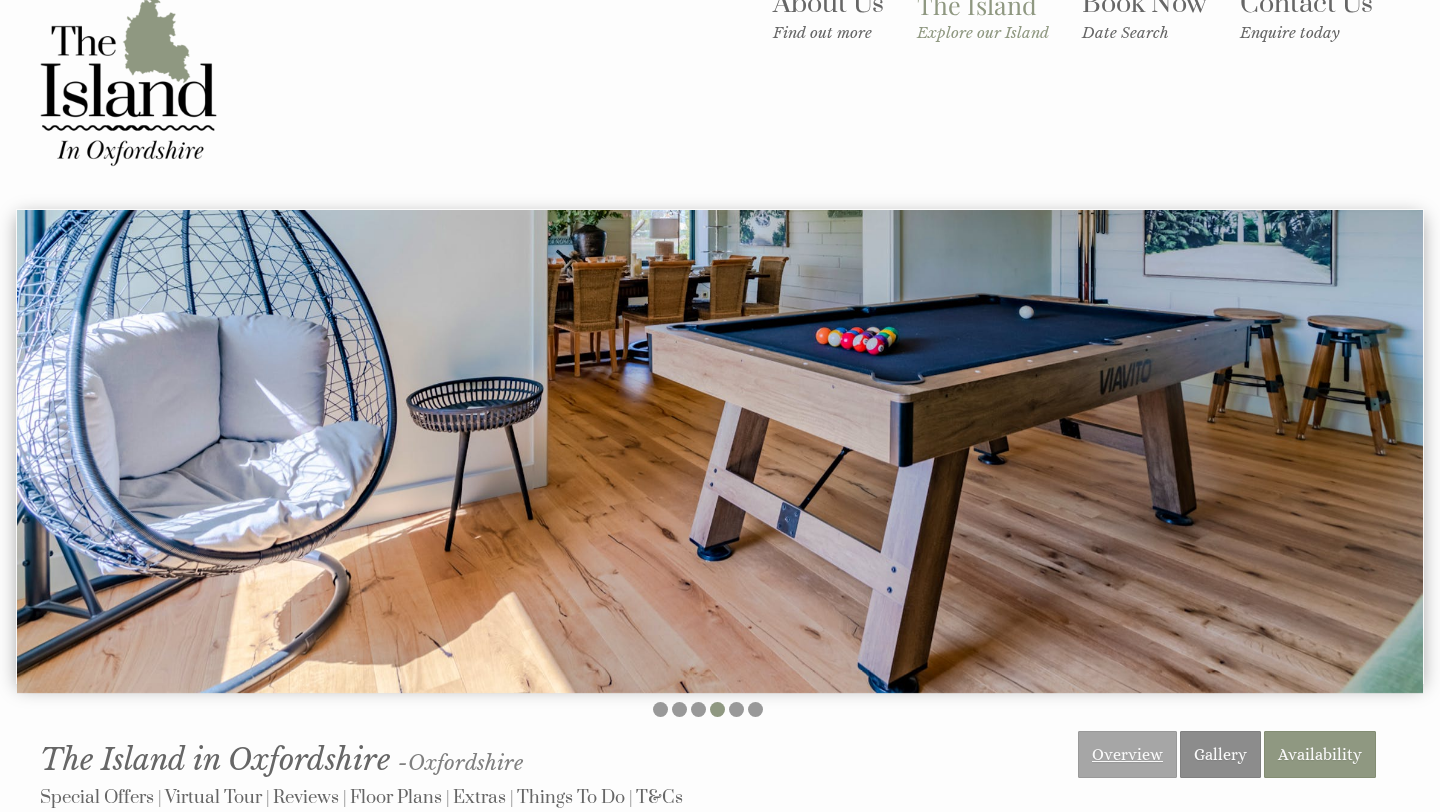 click on "Overview" at bounding box center [1127, 754] 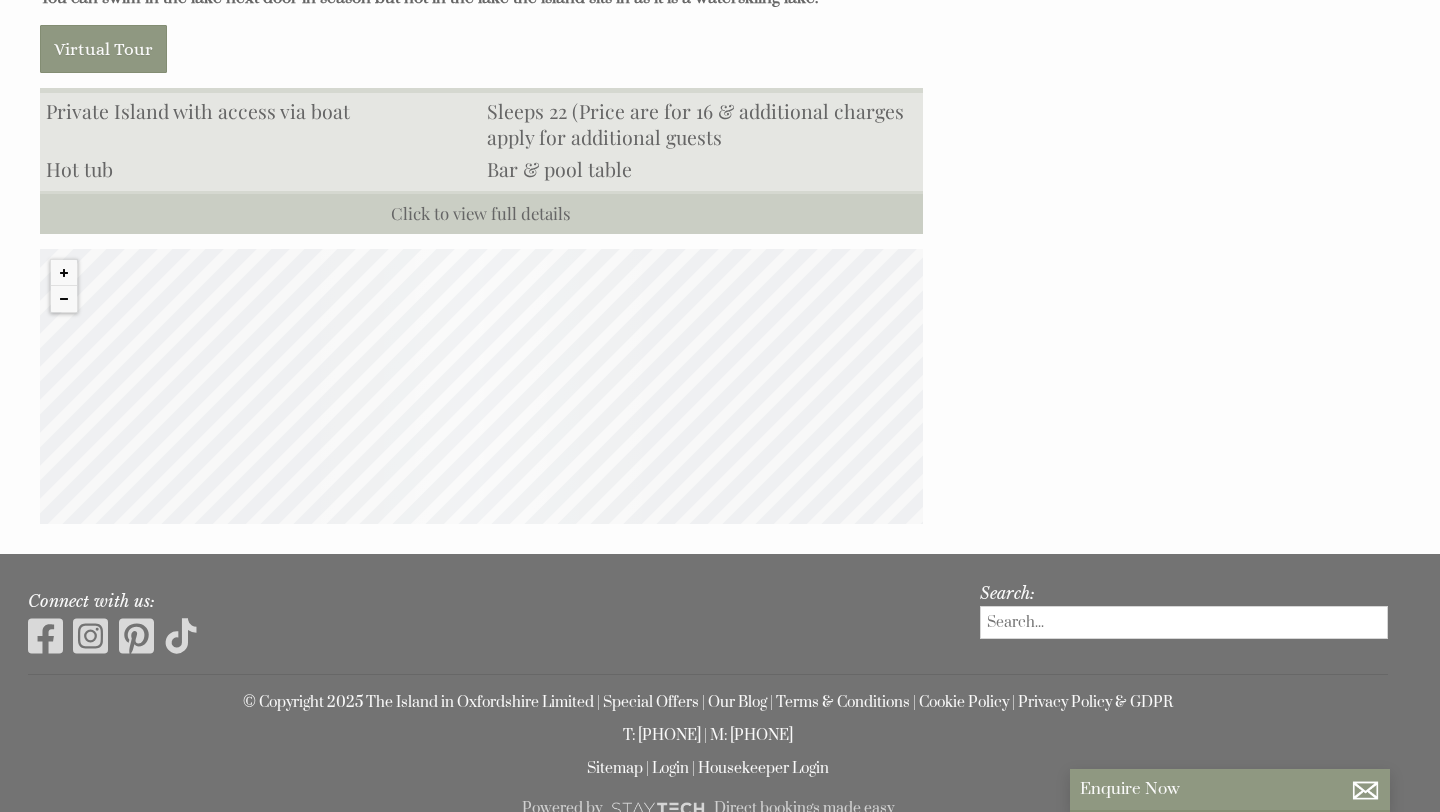 scroll, scrollTop: 1803, scrollLeft: 0, axis: vertical 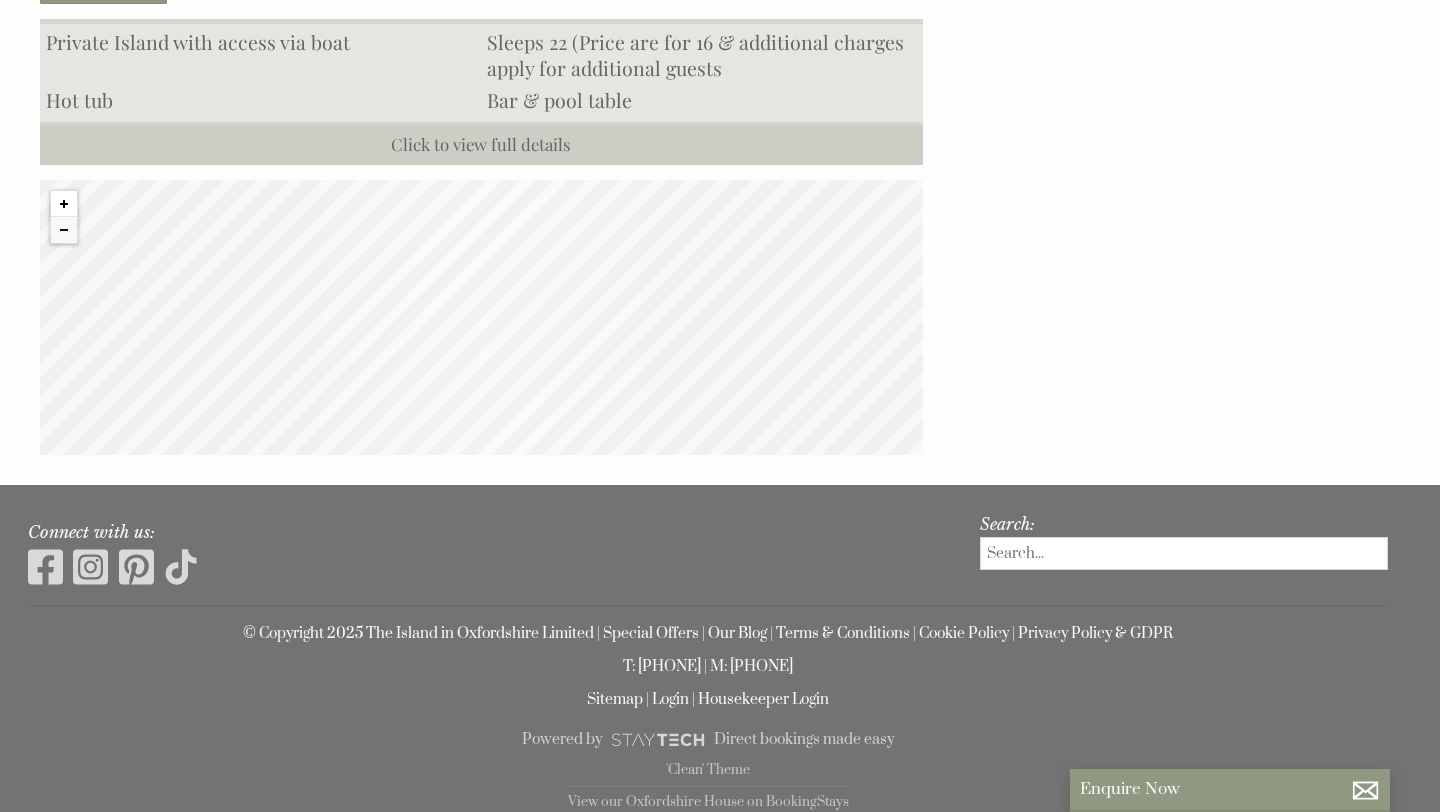 click at bounding box center [64, 204] 